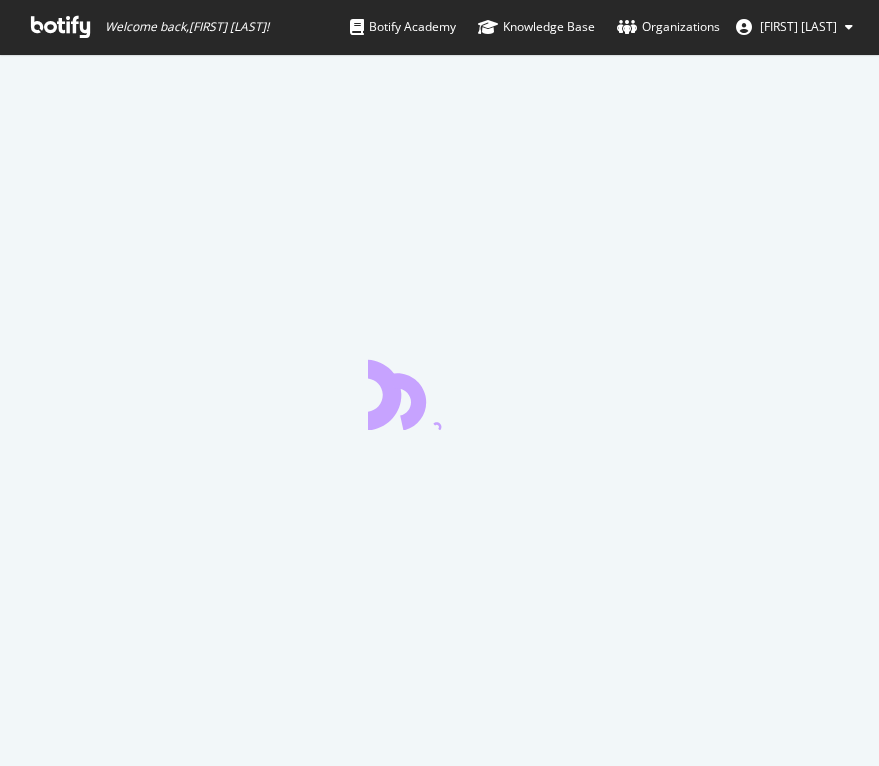 scroll, scrollTop: 0, scrollLeft: 0, axis: both 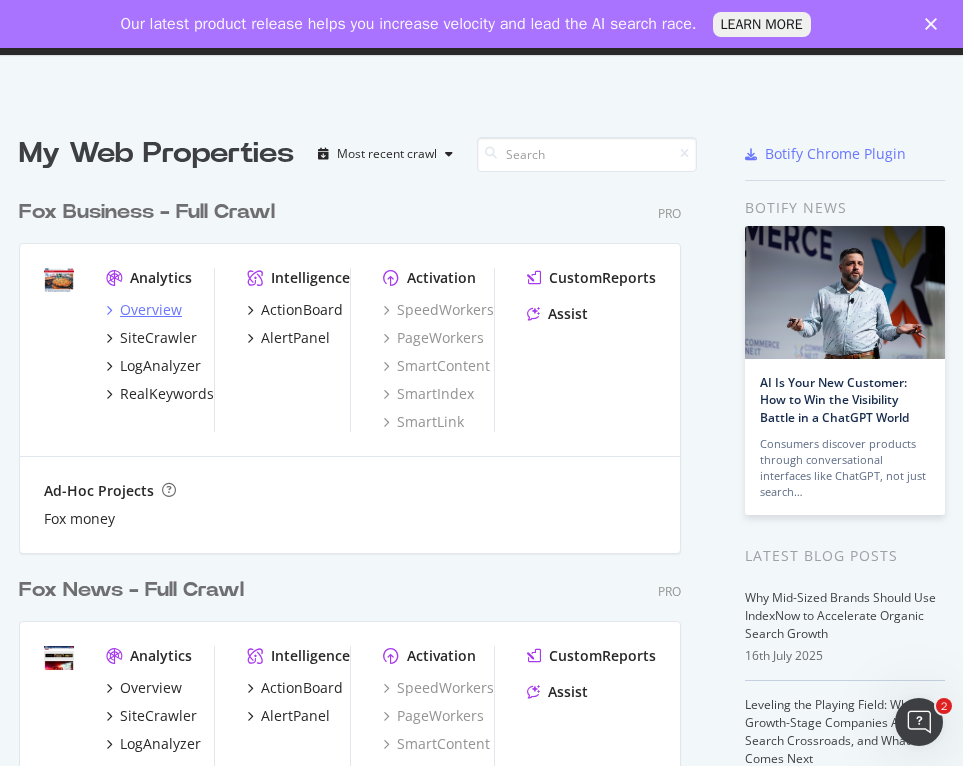 click on "Overview" at bounding box center [151, 310] 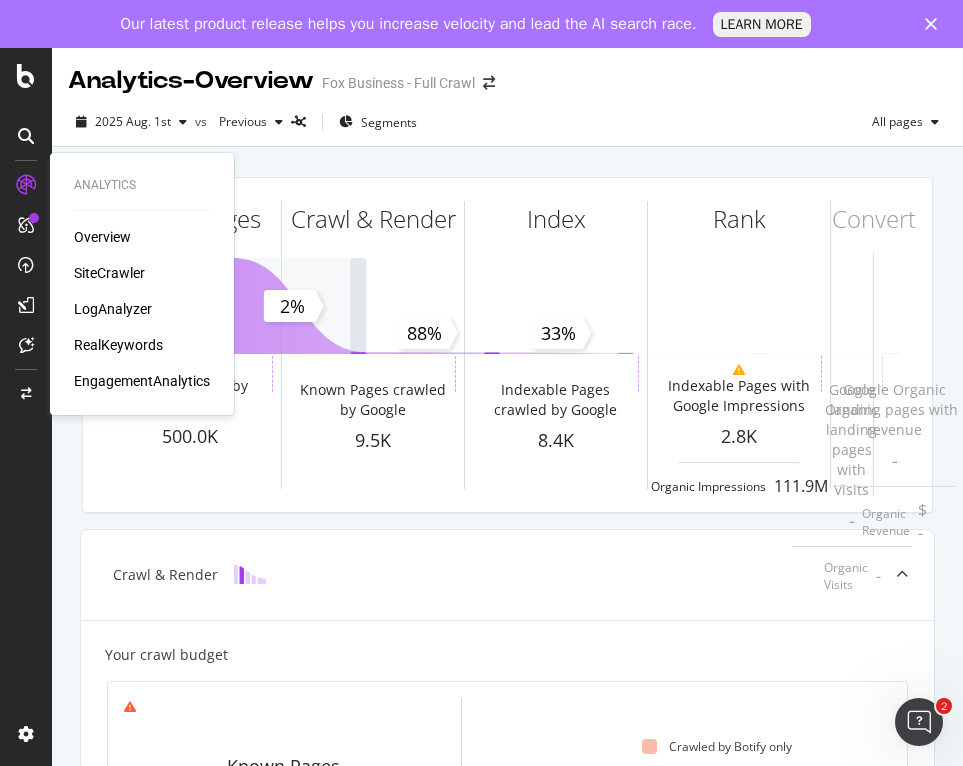 click on "RealKeywords" at bounding box center [118, 345] 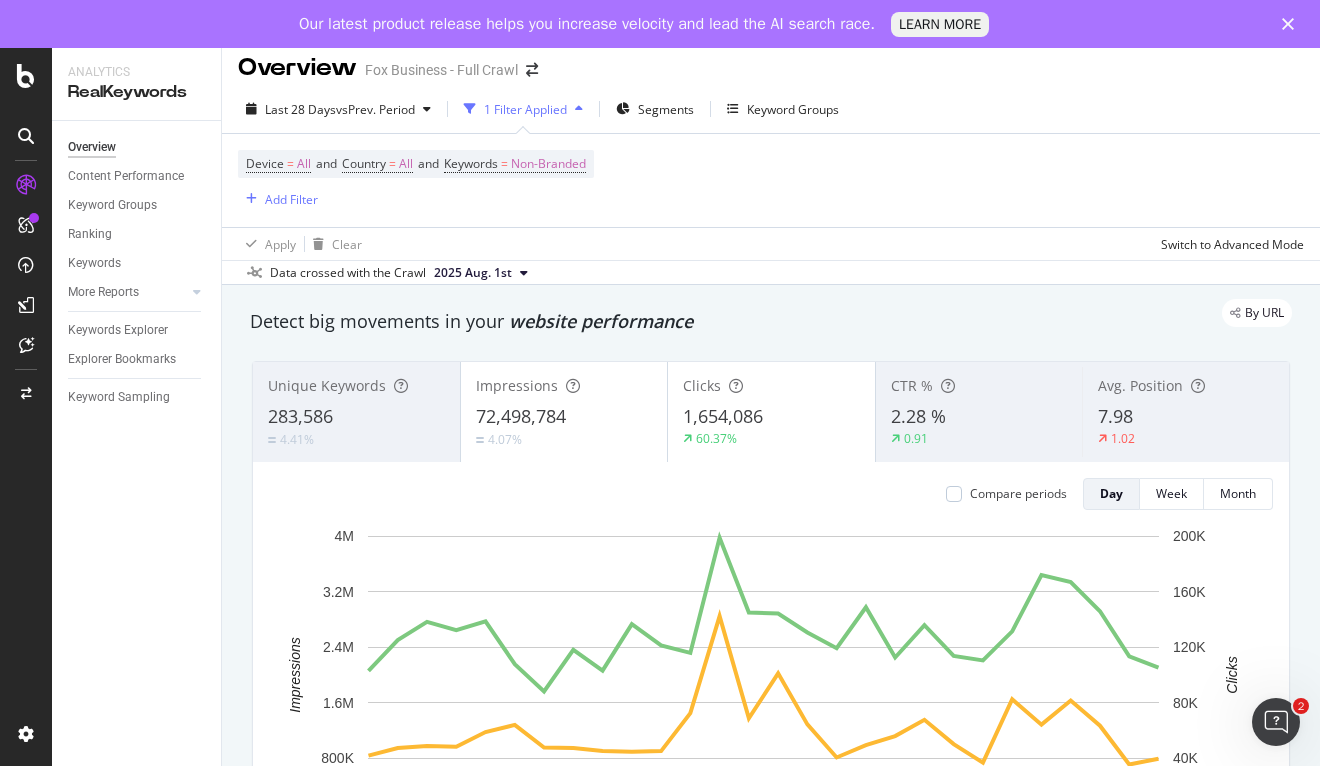 scroll, scrollTop: 0, scrollLeft: 0, axis: both 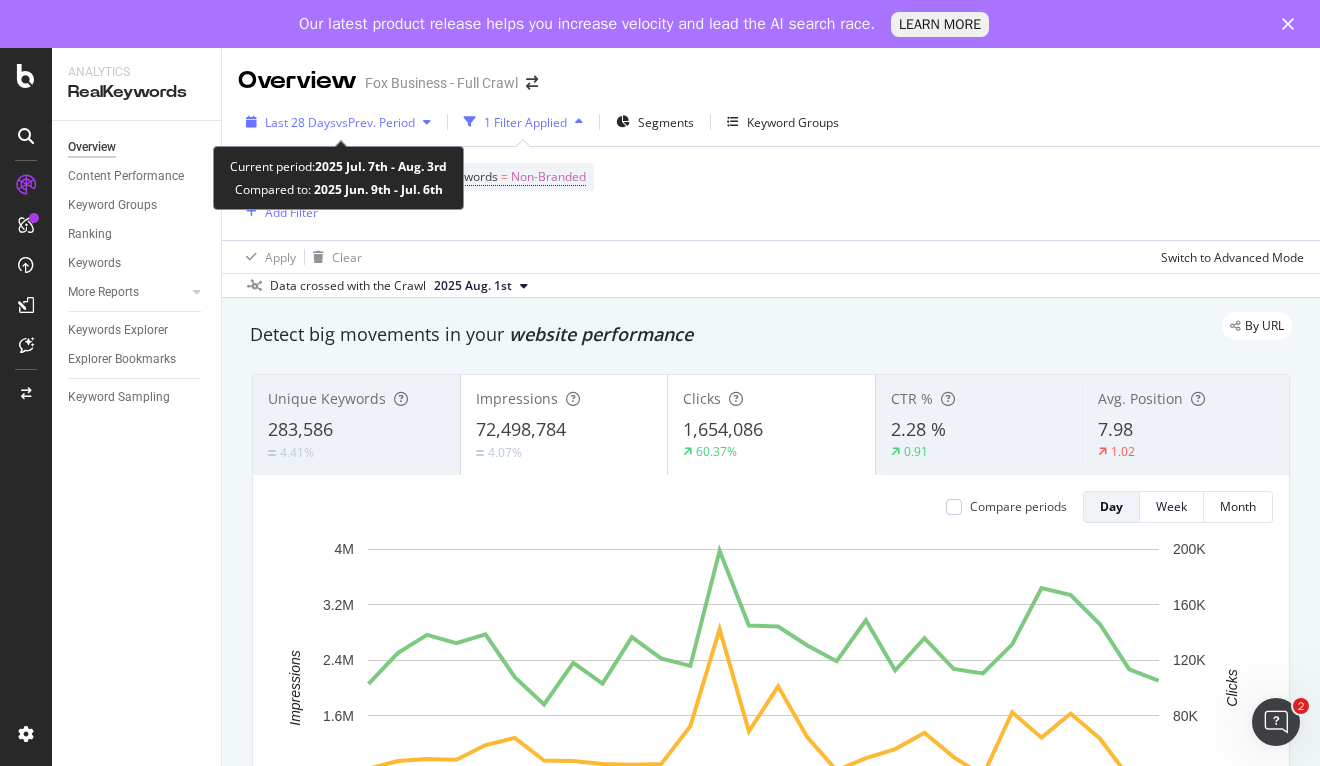 click on "vs  Prev. Period" at bounding box center [375, 122] 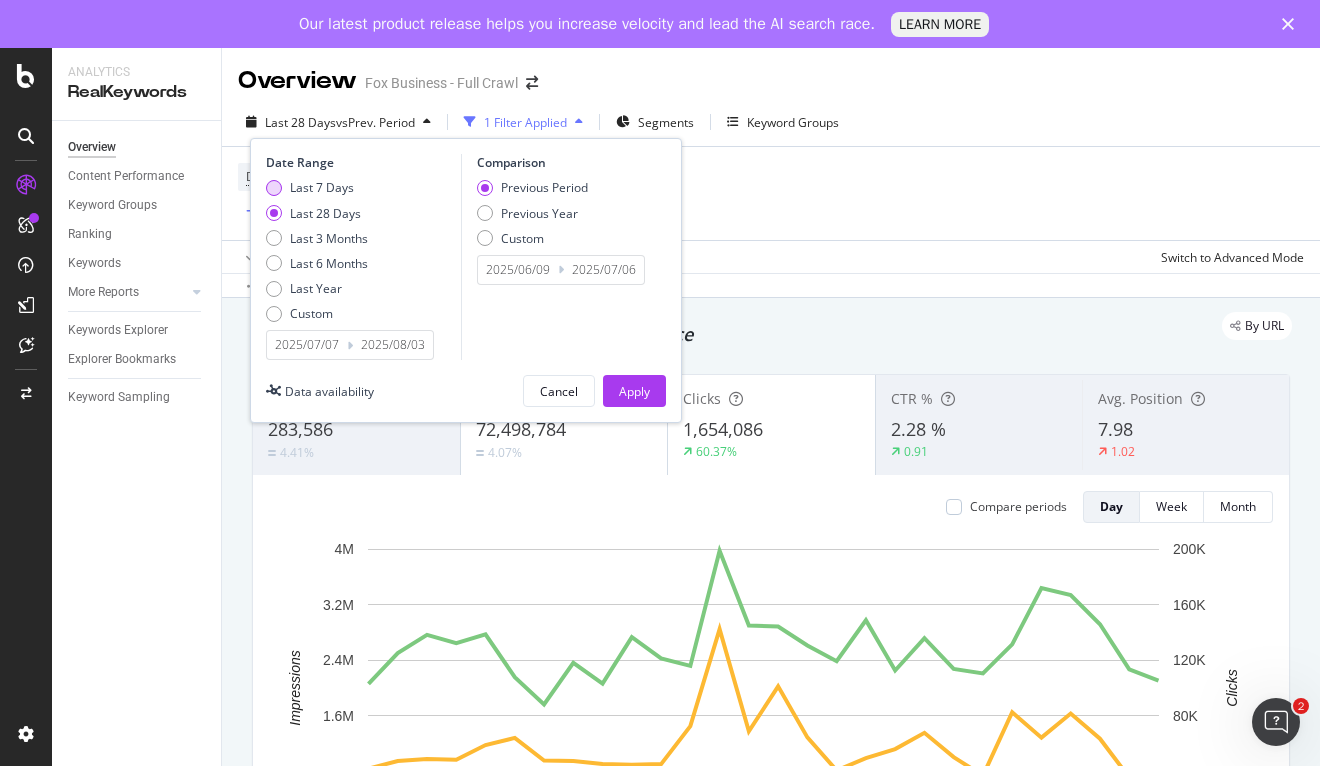 click at bounding box center (274, 188) 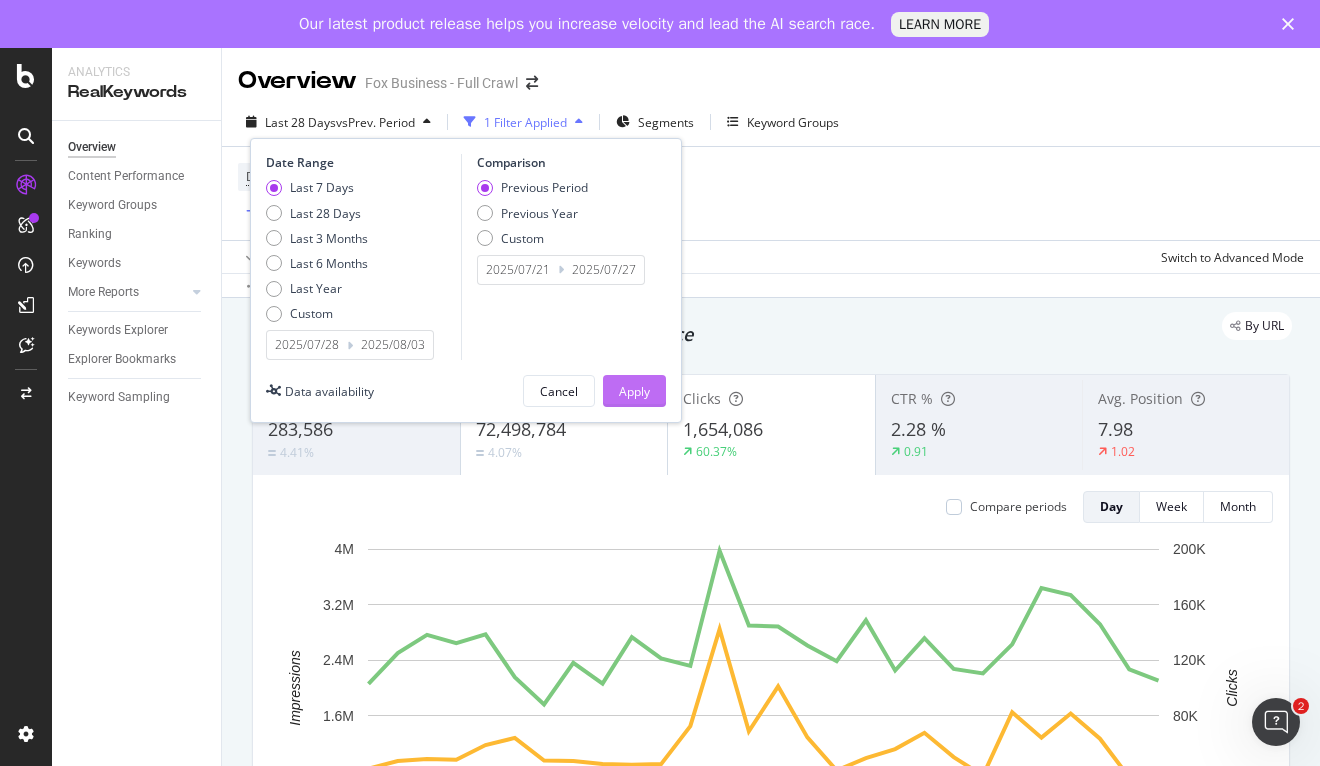 click on "Apply" at bounding box center (634, 391) 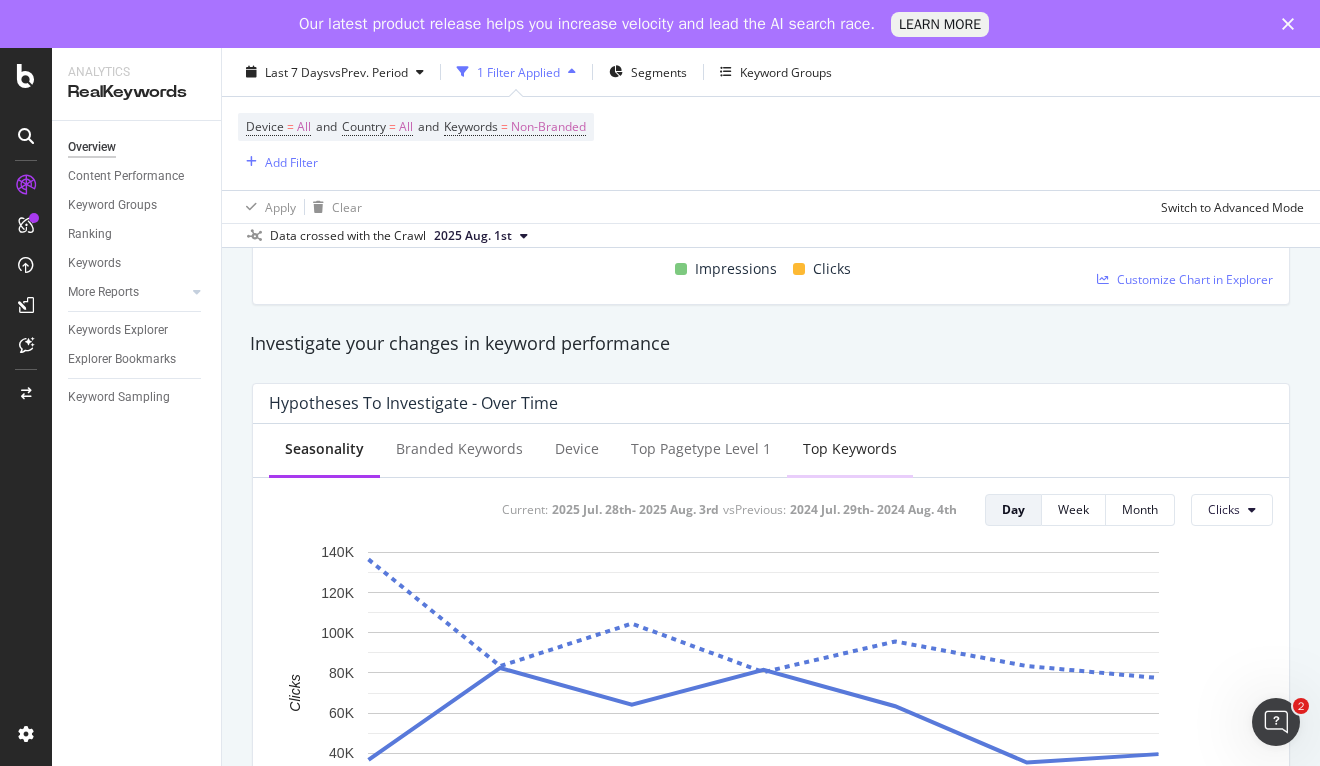 scroll, scrollTop: 640, scrollLeft: 0, axis: vertical 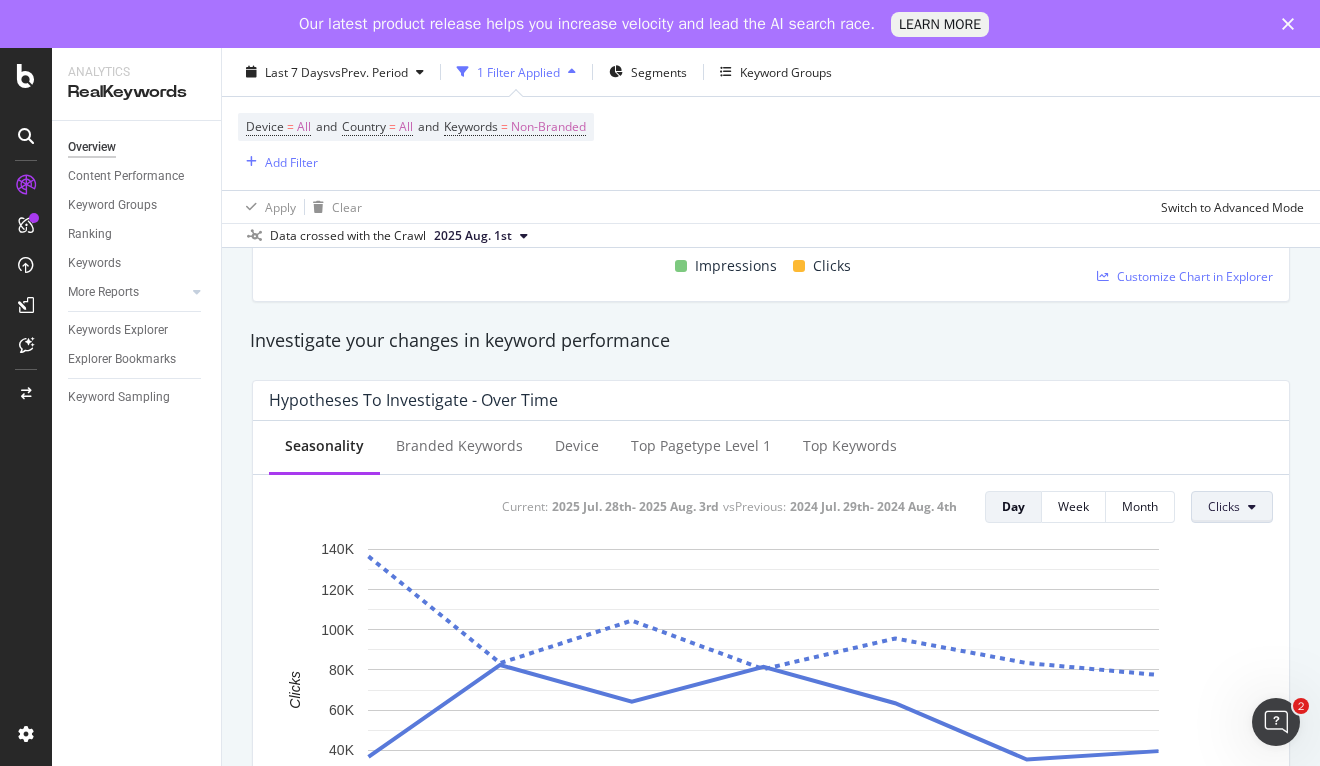 click on "Clicks" at bounding box center [1232, 507] 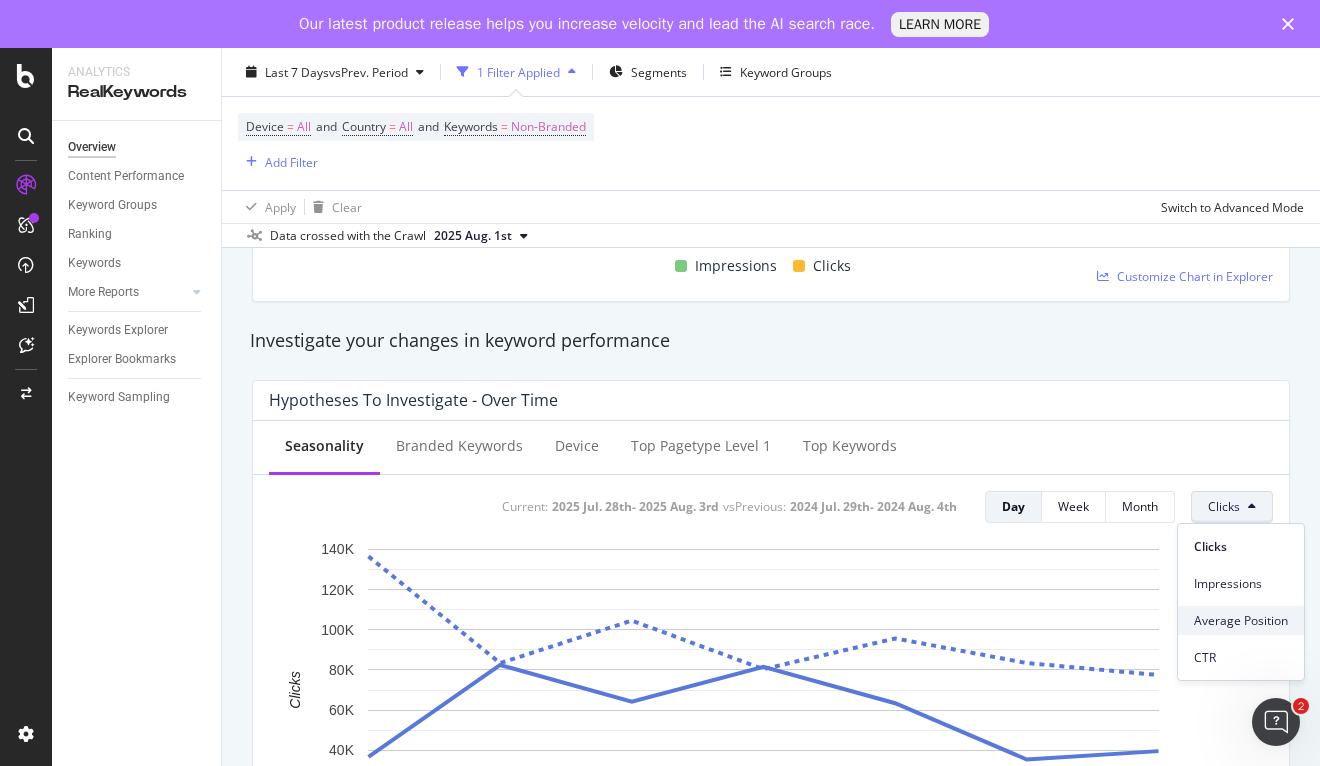 click on "Average Position" at bounding box center (1241, 621) 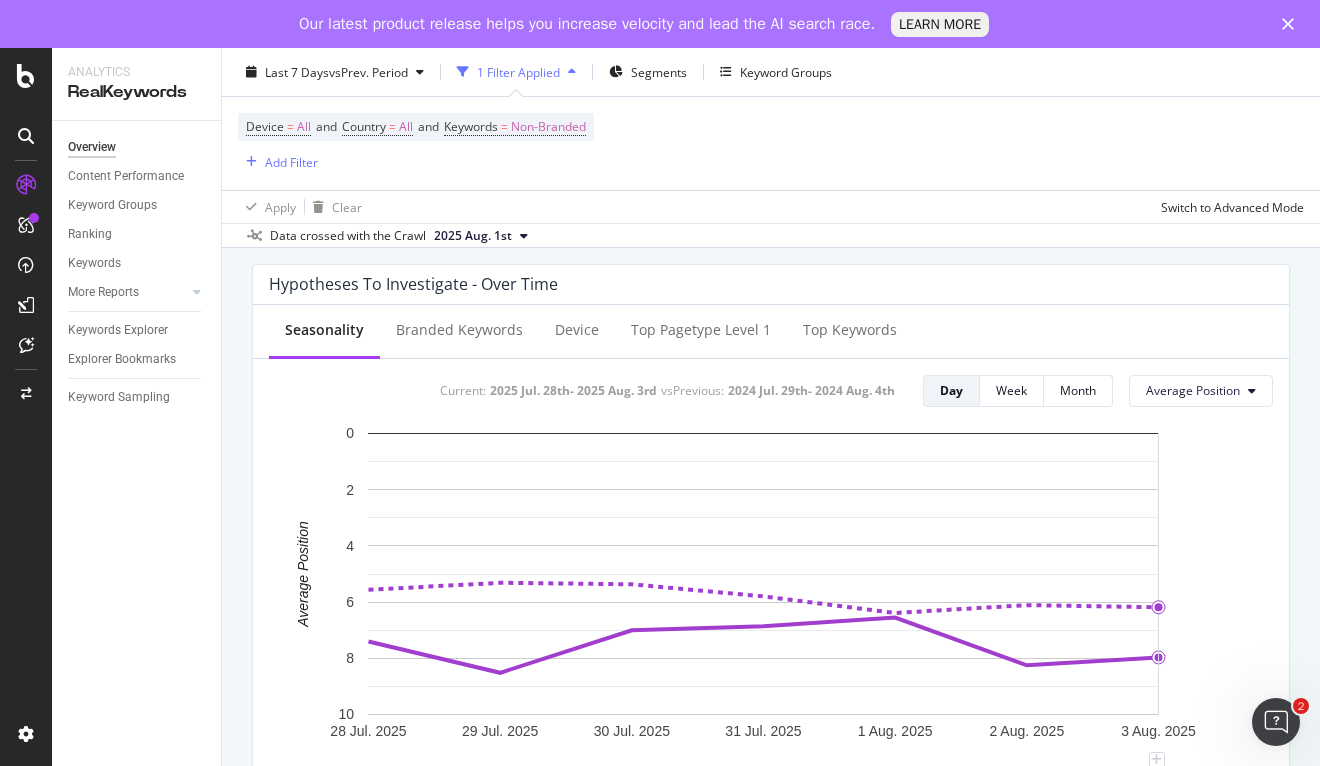 scroll, scrollTop: 711, scrollLeft: 0, axis: vertical 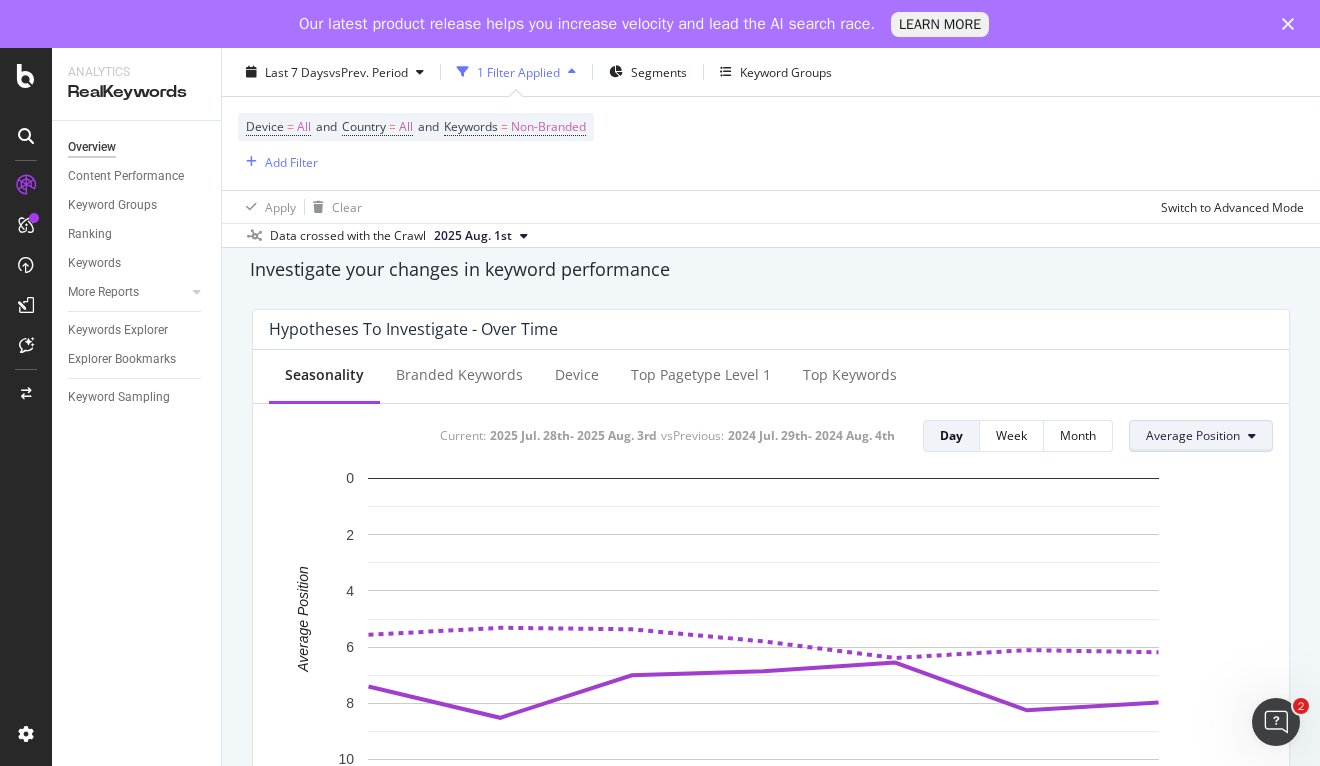 click on "Average Position" at bounding box center (1193, 435) 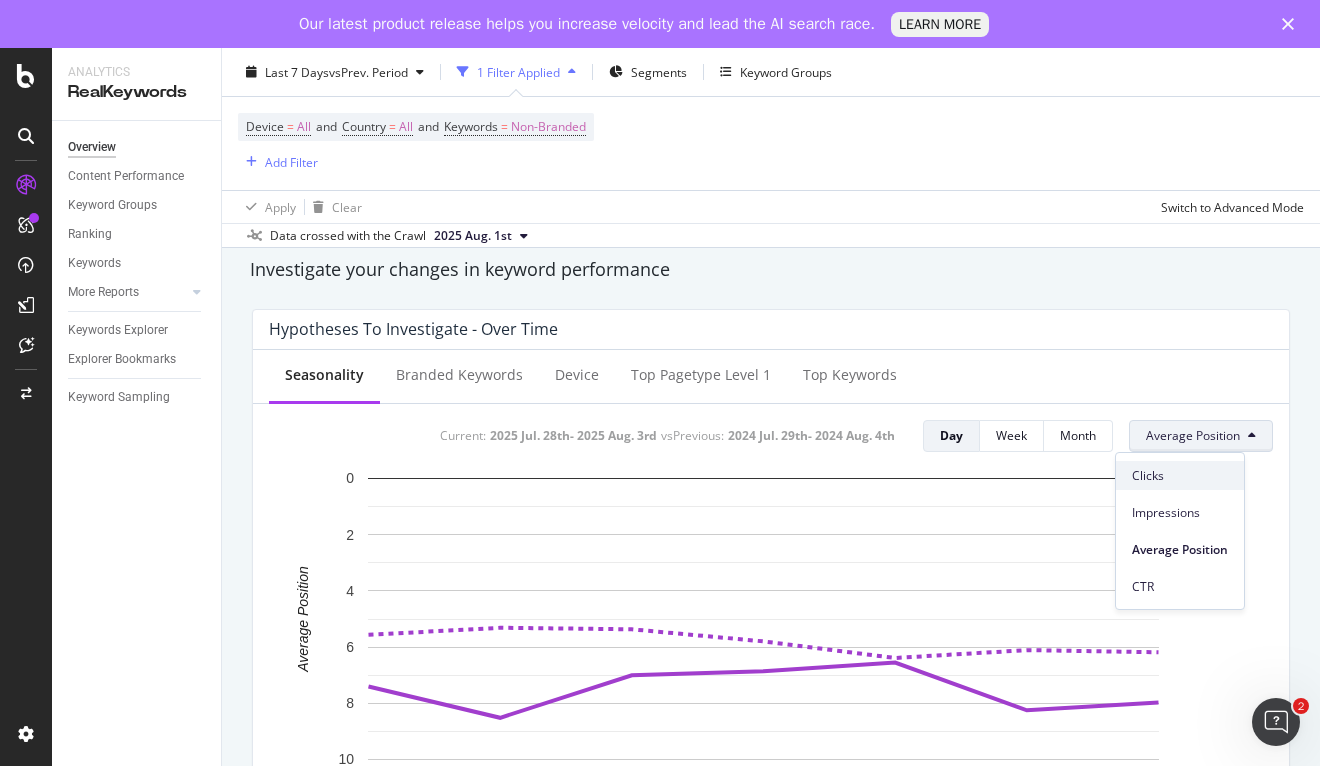 click on "Clicks" at bounding box center (1180, 476) 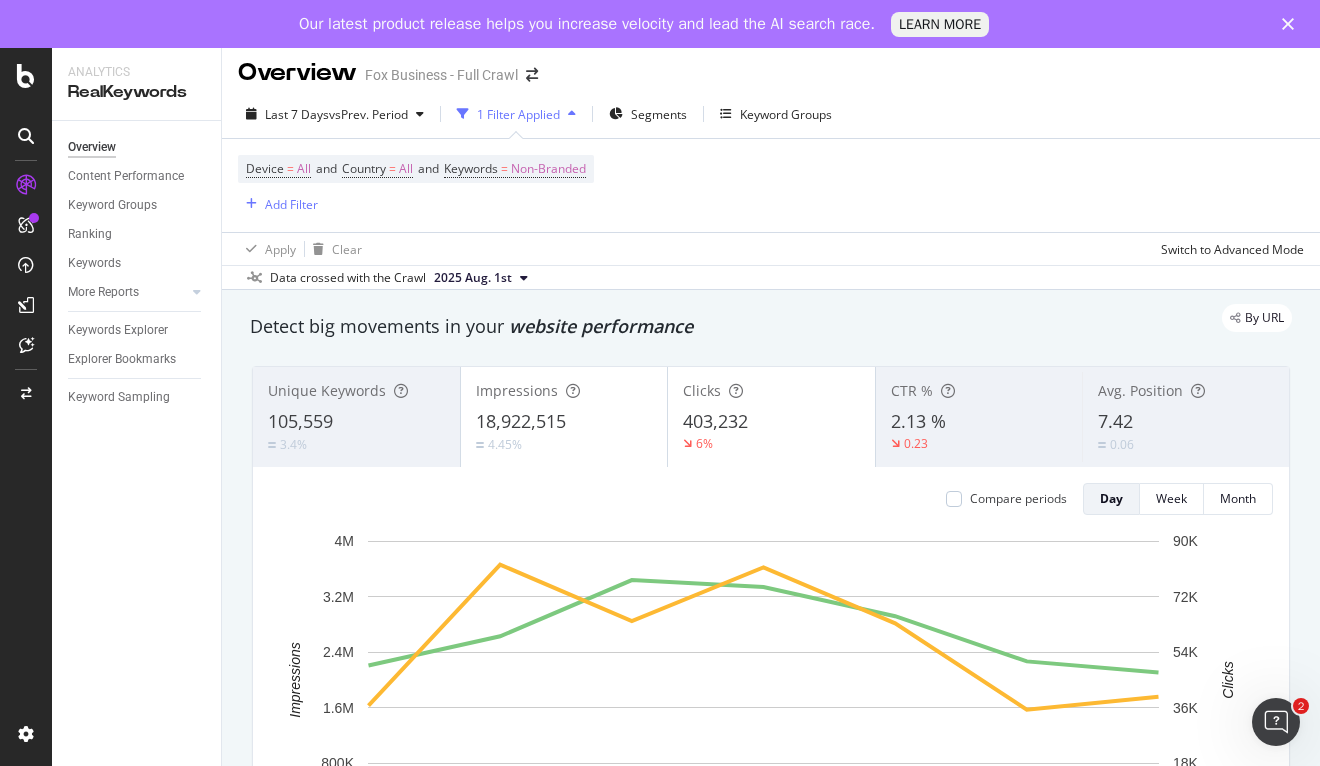 scroll, scrollTop: 0, scrollLeft: 0, axis: both 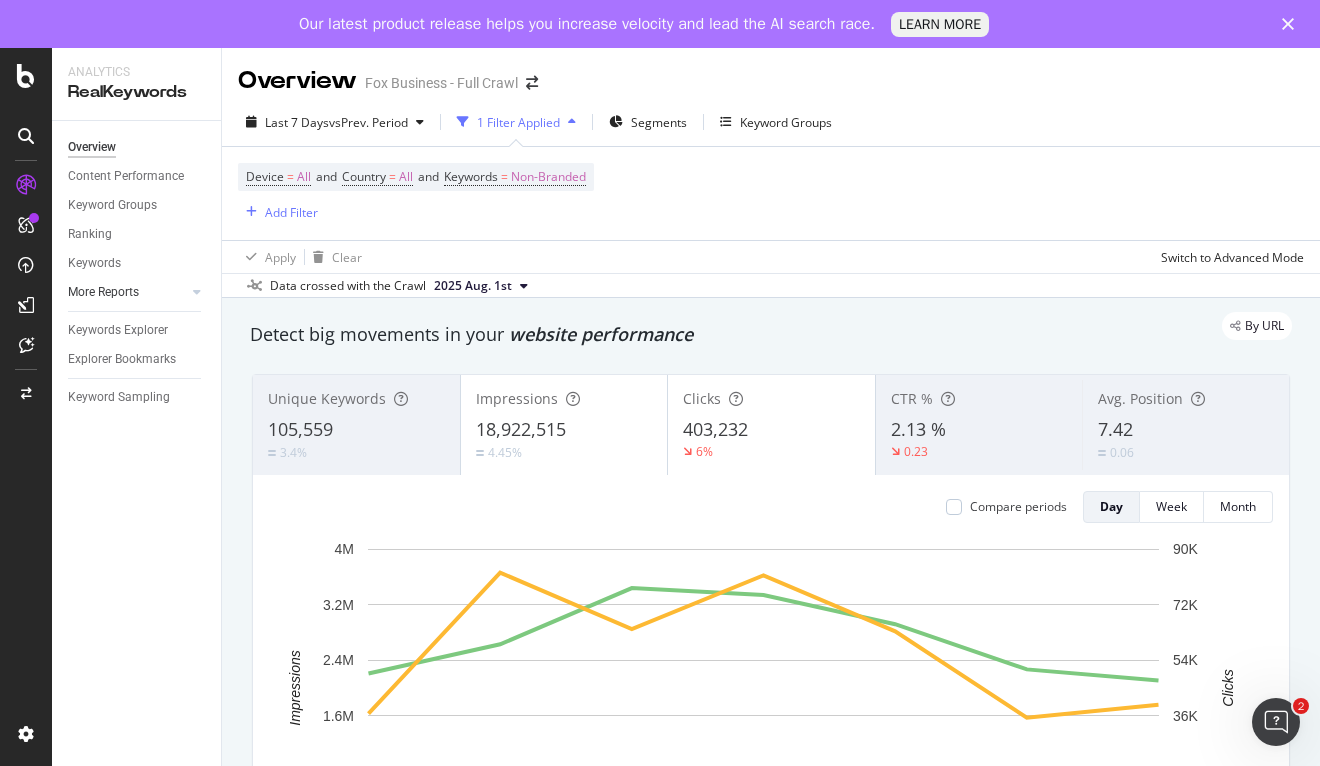click on "More Reports" at bounding box center [127, 292] 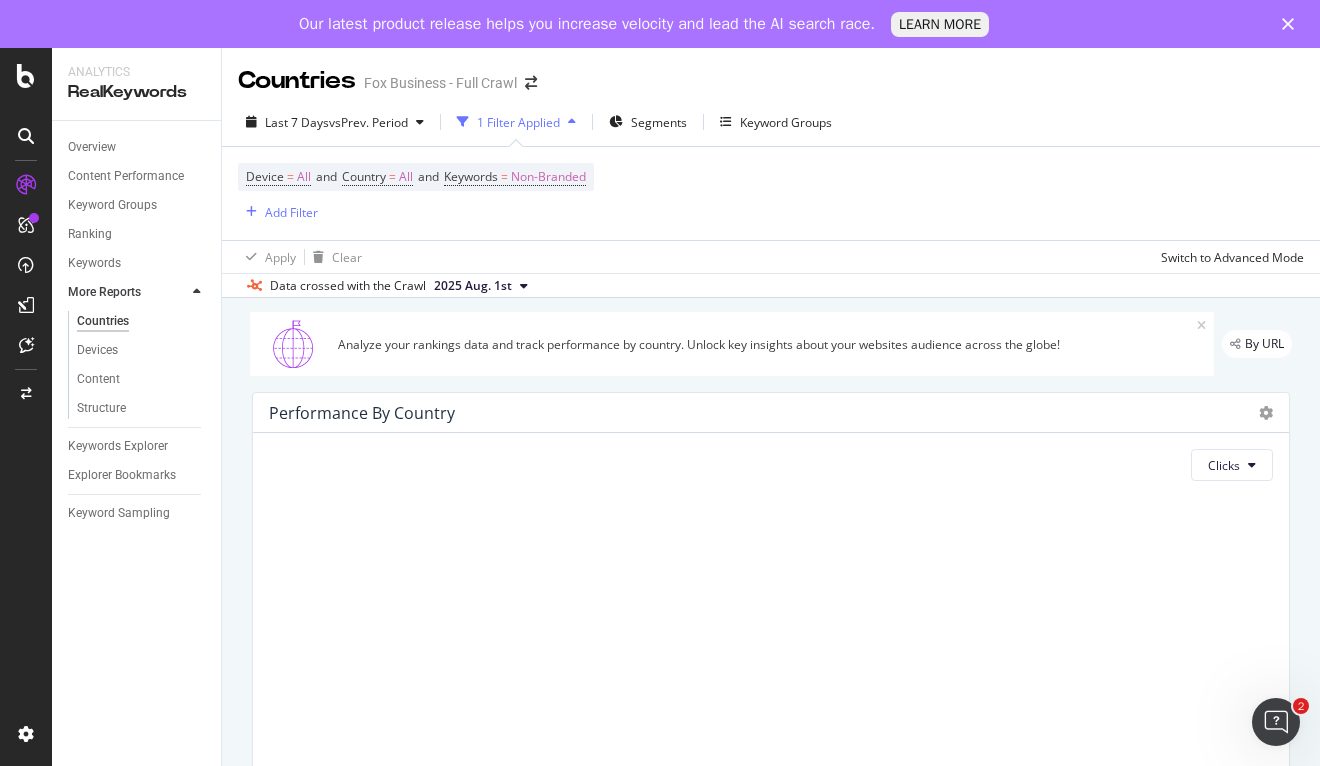 click at bounding box center (177, 292) 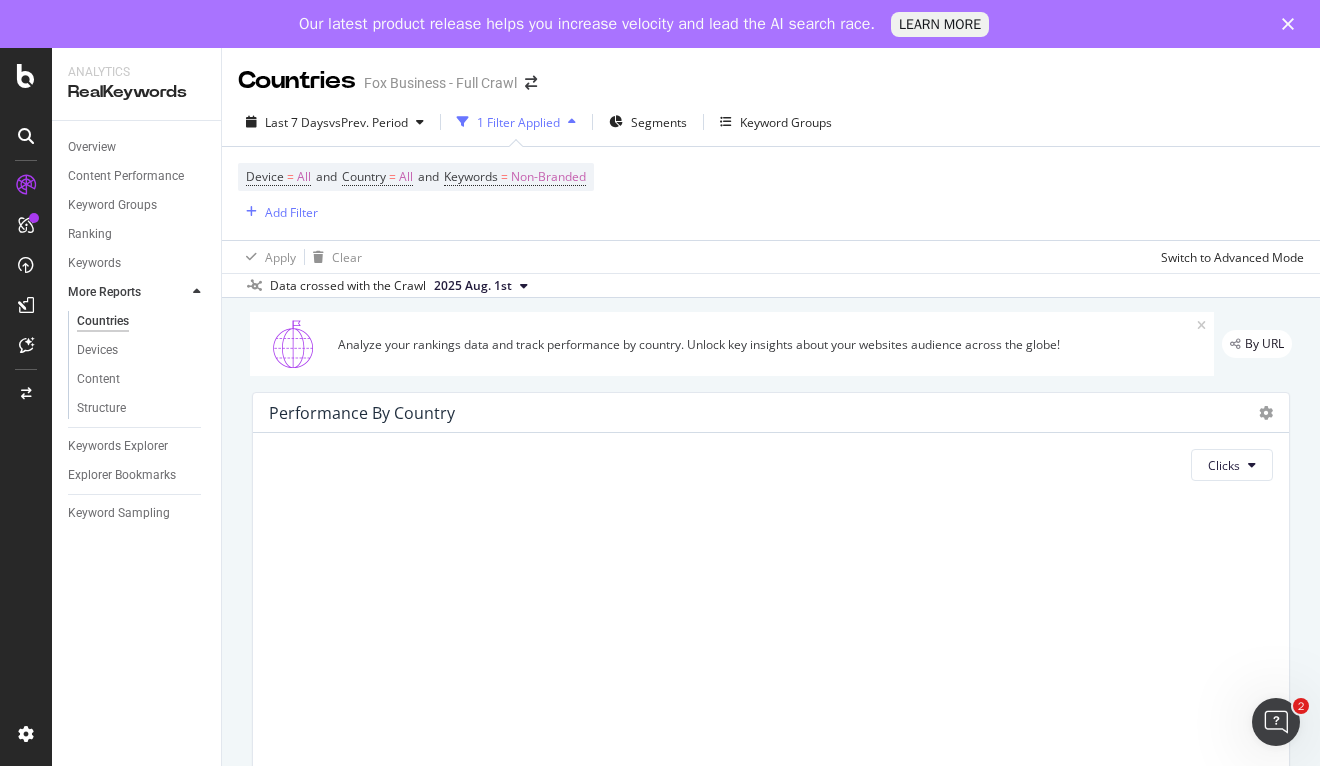 click at bounding box center (177, 292) 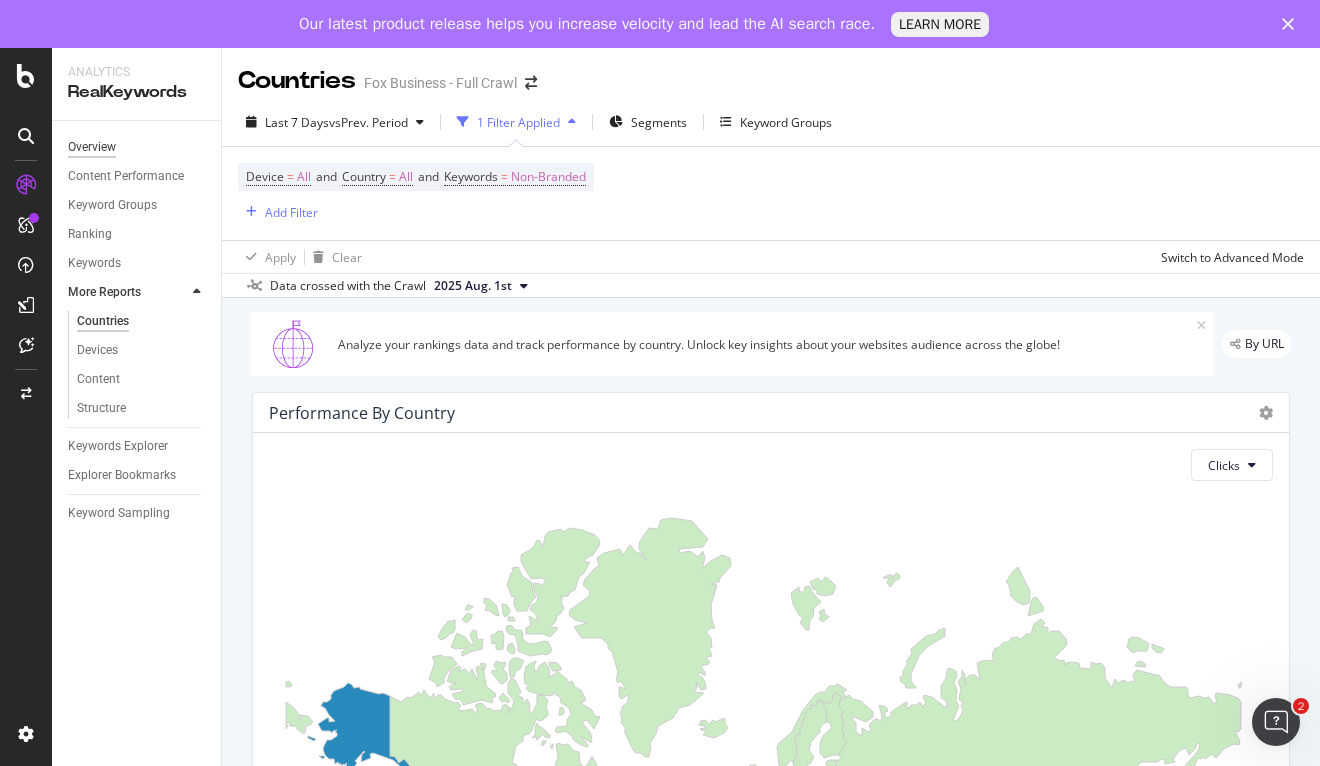 click on "Overview" at bounding box center (92, 147) 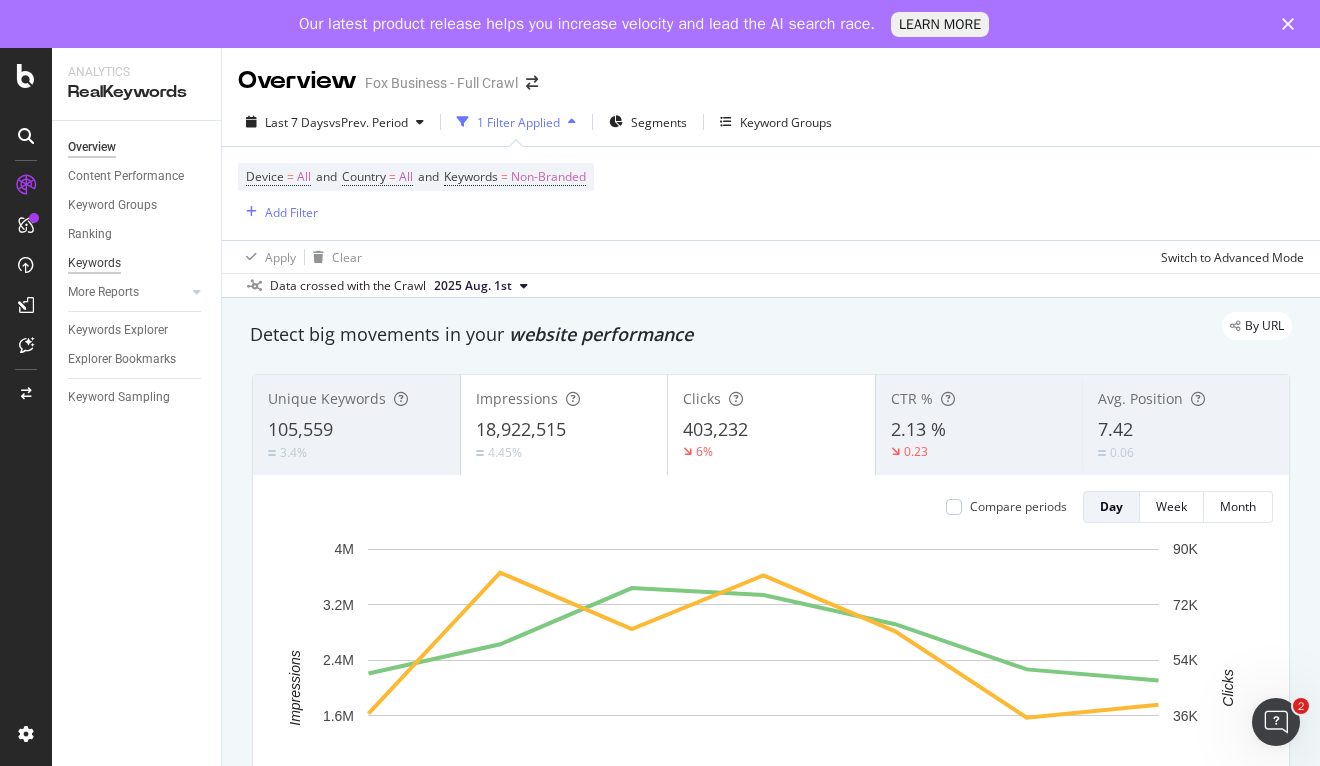 click on "Keywords" at bounding box center (94, 263) 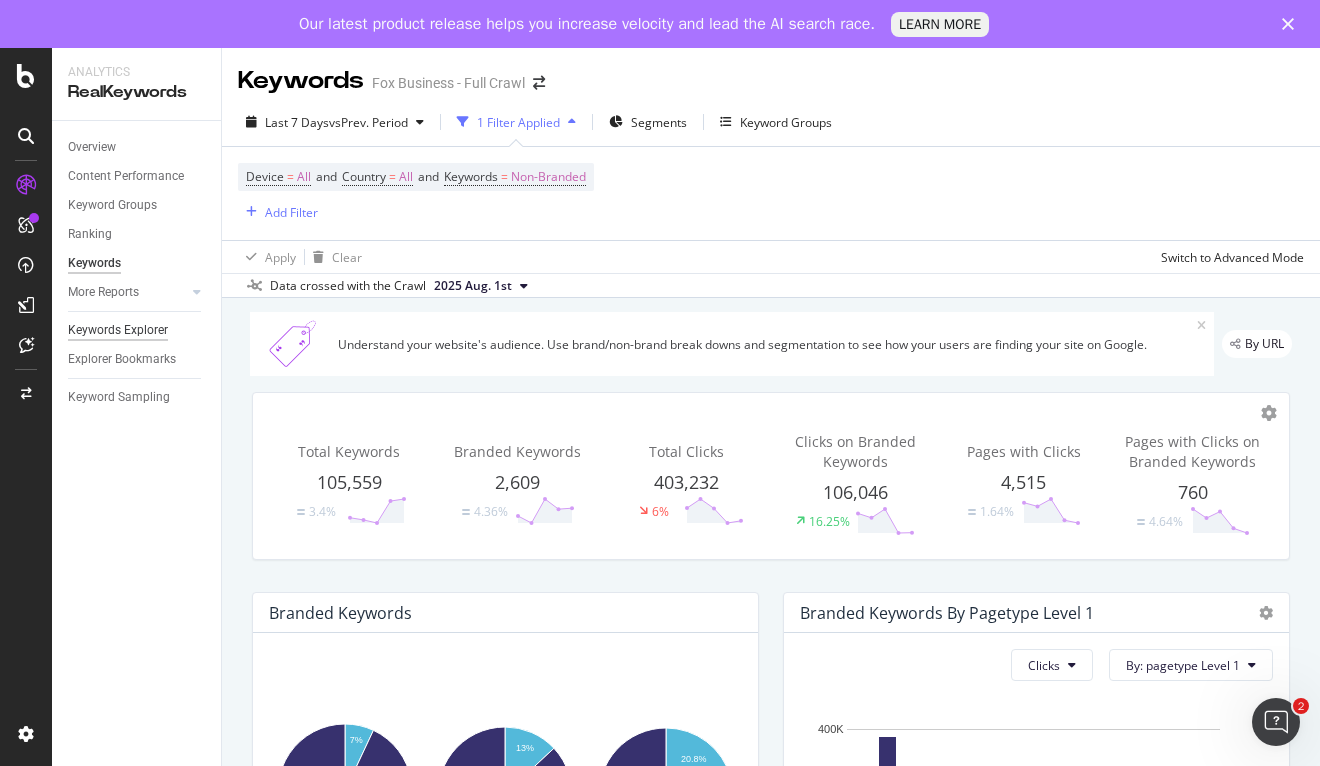 click on "Keywords Explorer" at bounding box center [118, 330] 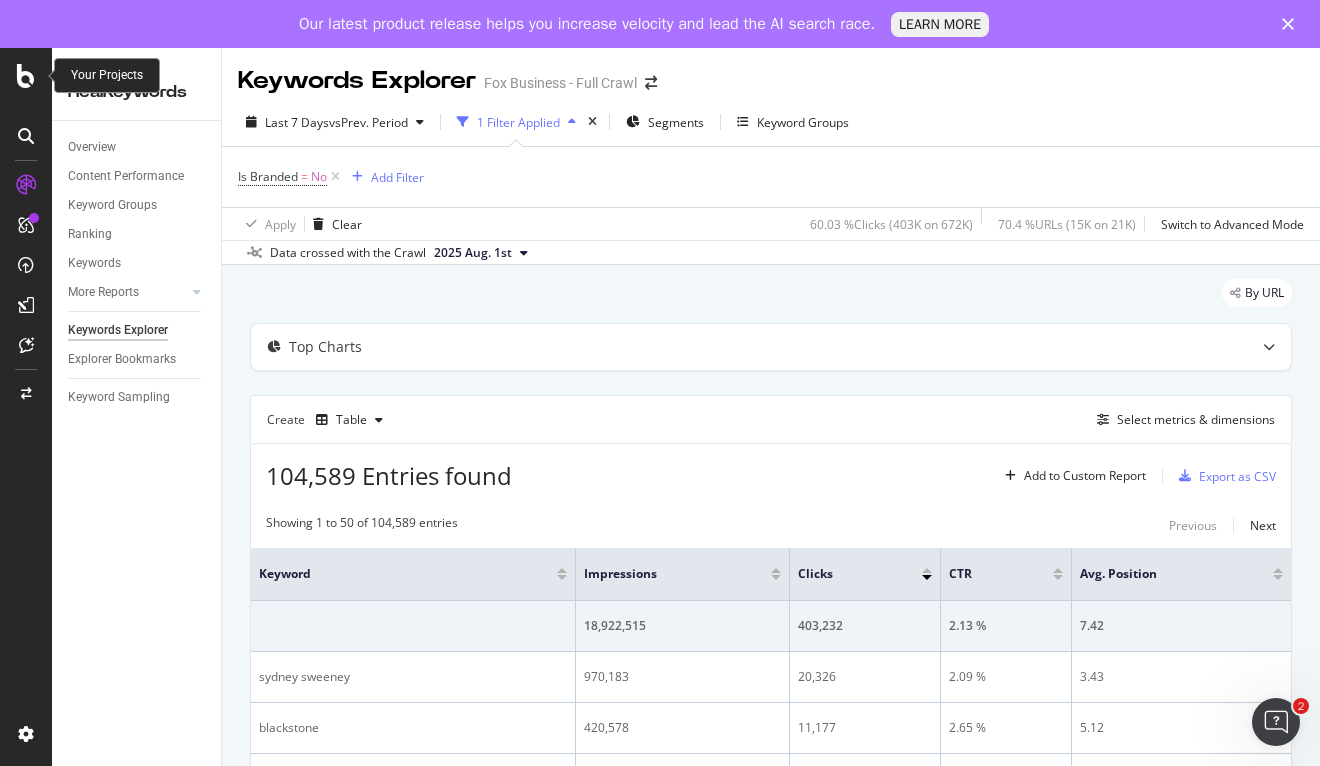 click at bounding box center (26, 76) 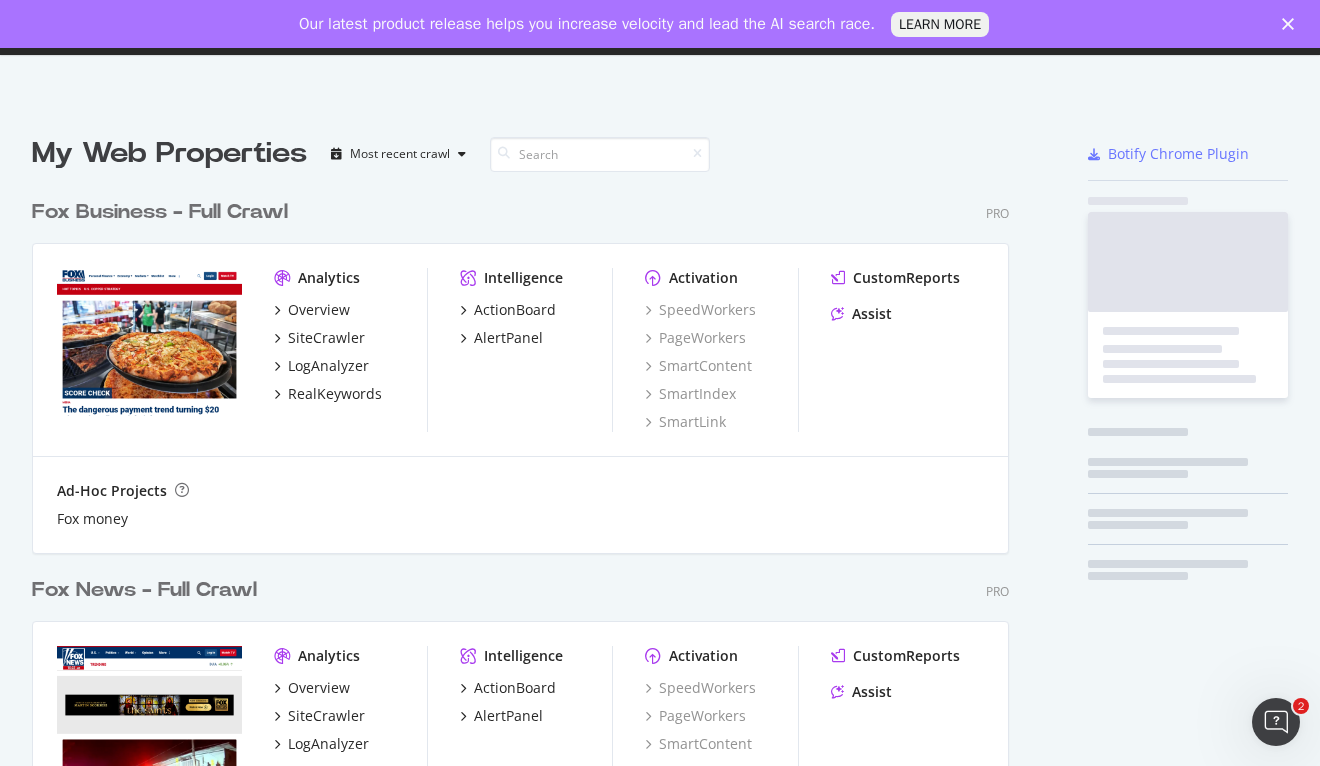 scroll, scrollTop: 16, scrollLeft: 16, axis: both 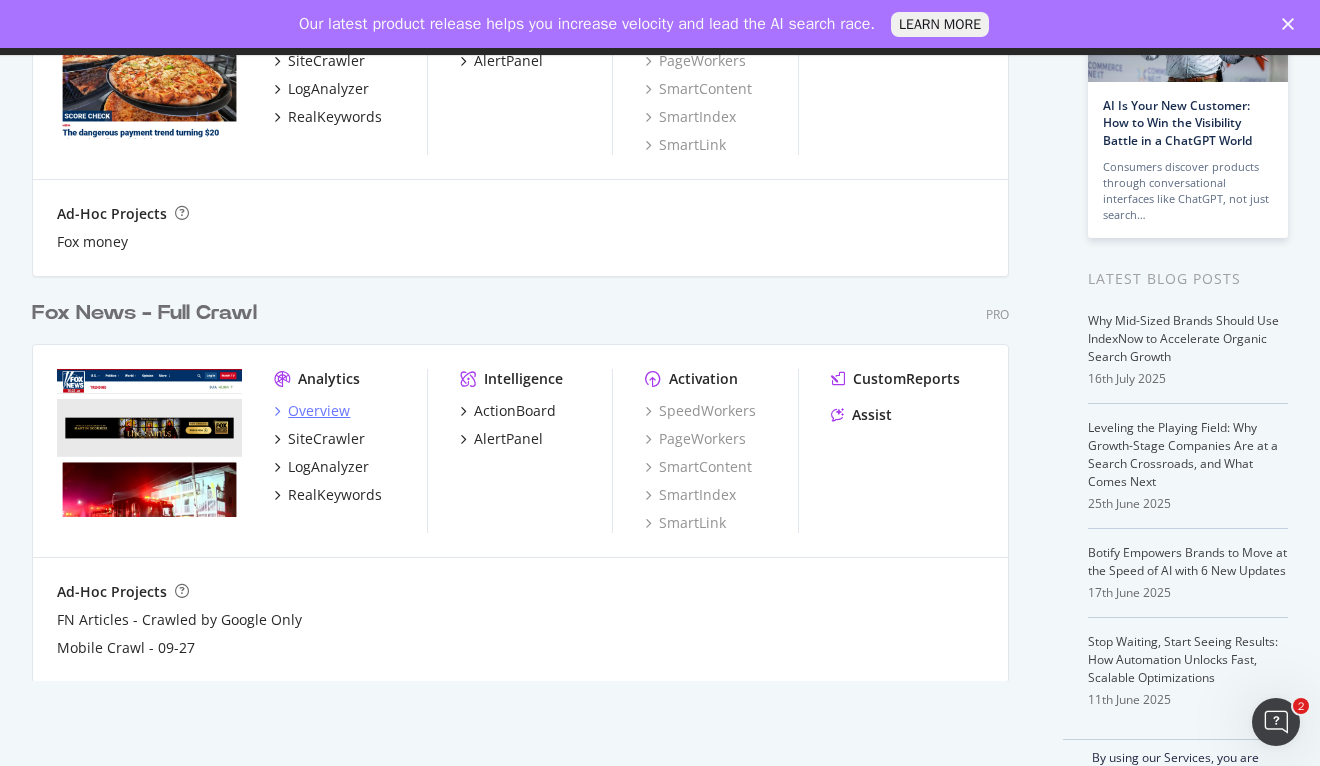 click on "Overview" at bounding box center [319, 411] 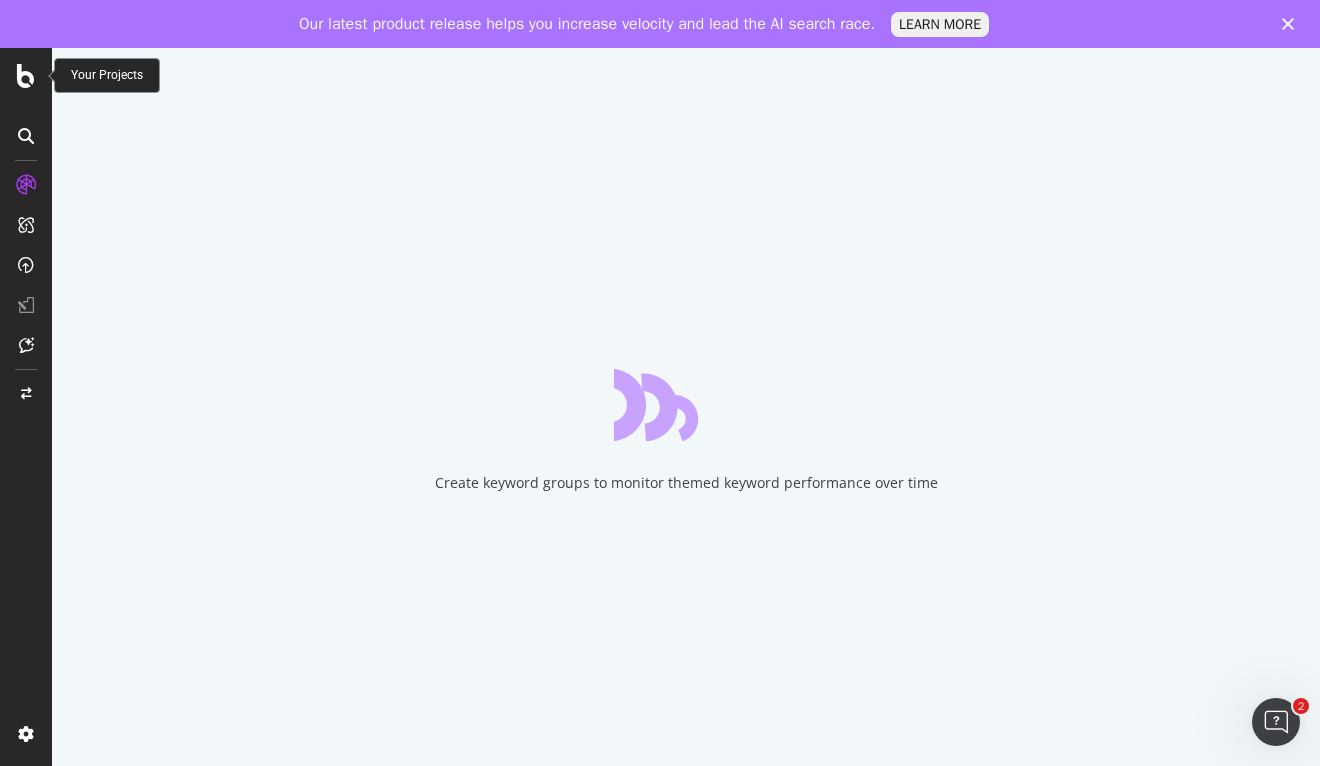 click at bounding box center (26, 76) 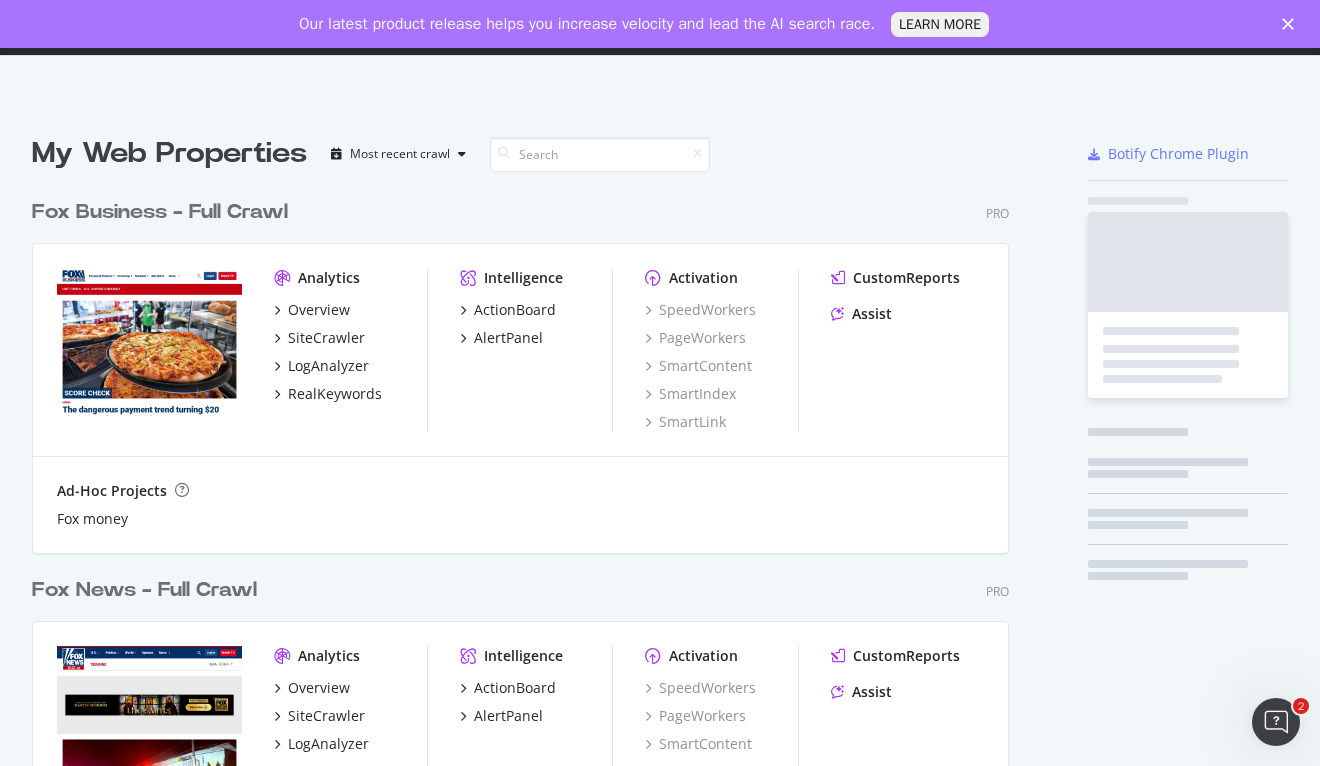 scroll, scrollTop: 16, scrollLeft: 16, axis: both 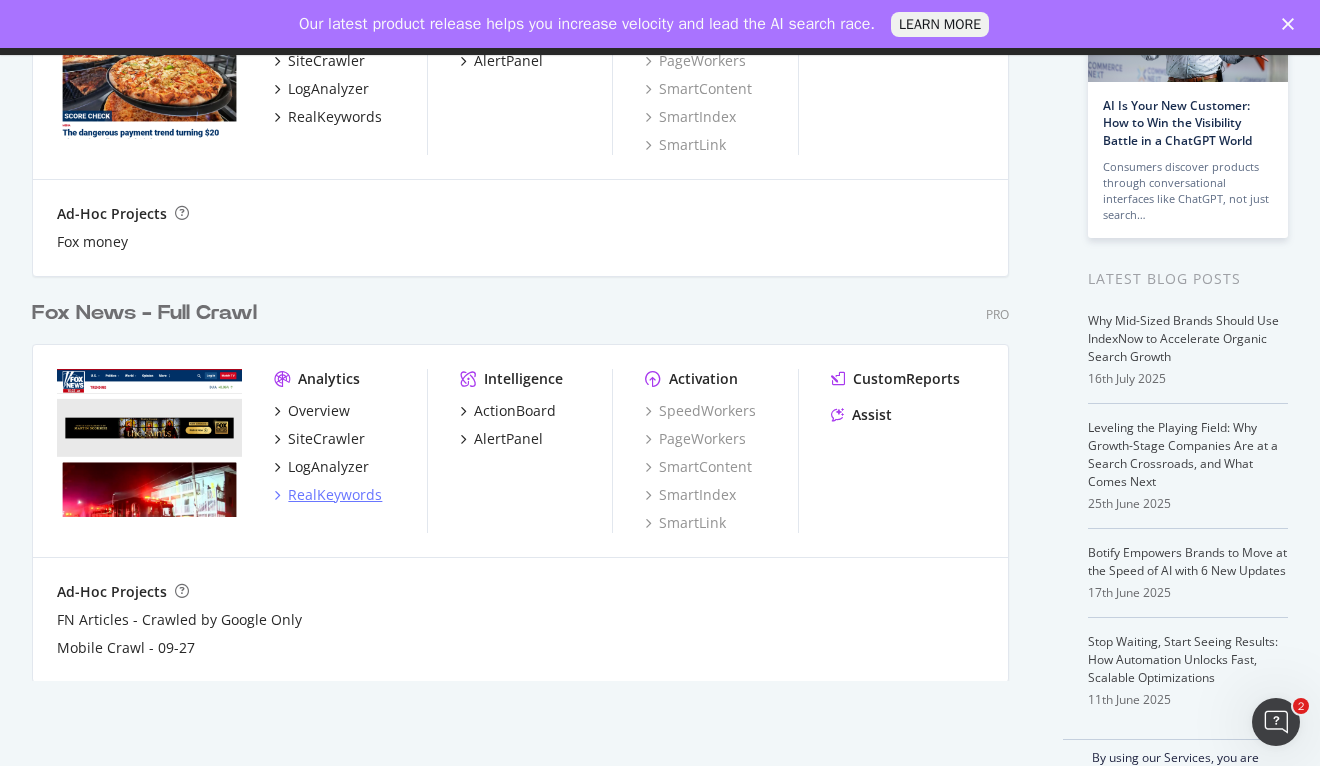 click on "RealKeywords" at bounding box center [328, 495] 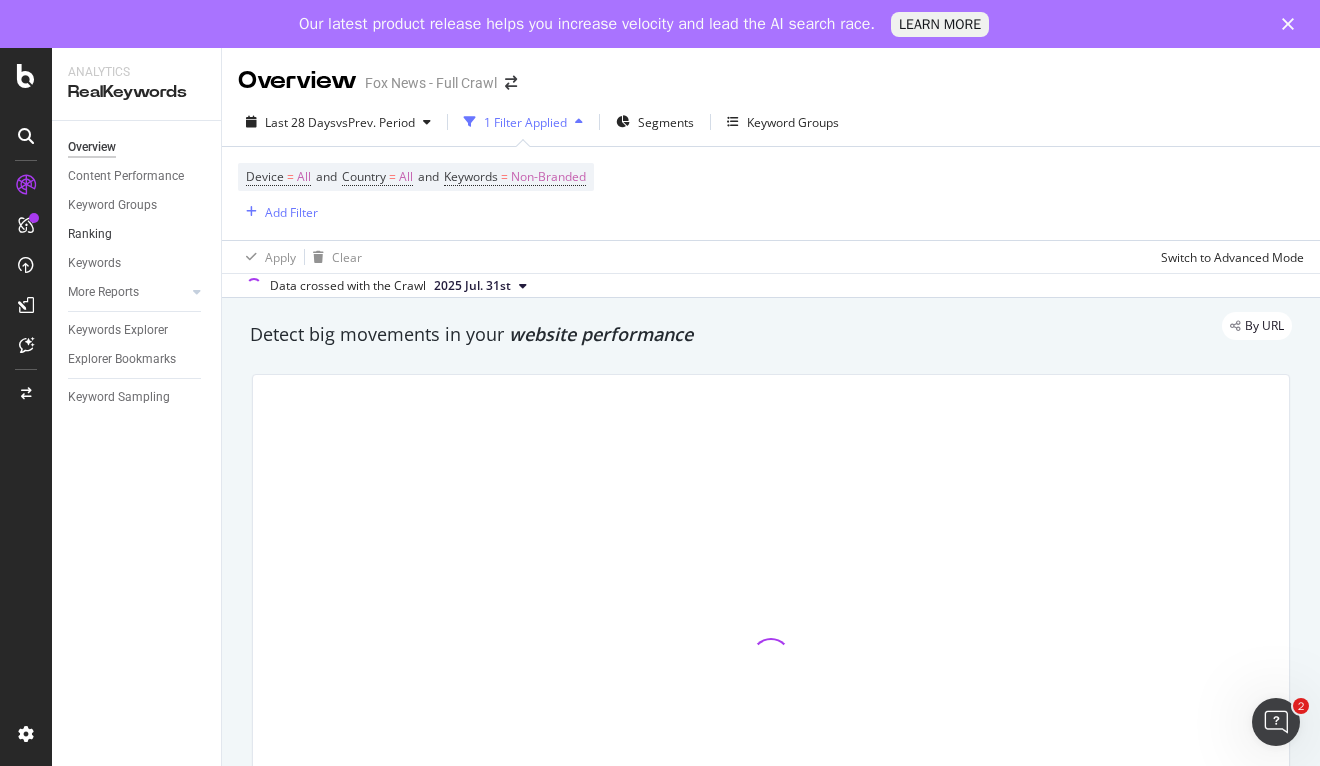 click on "Ranking" at bounding box center (137, 234) 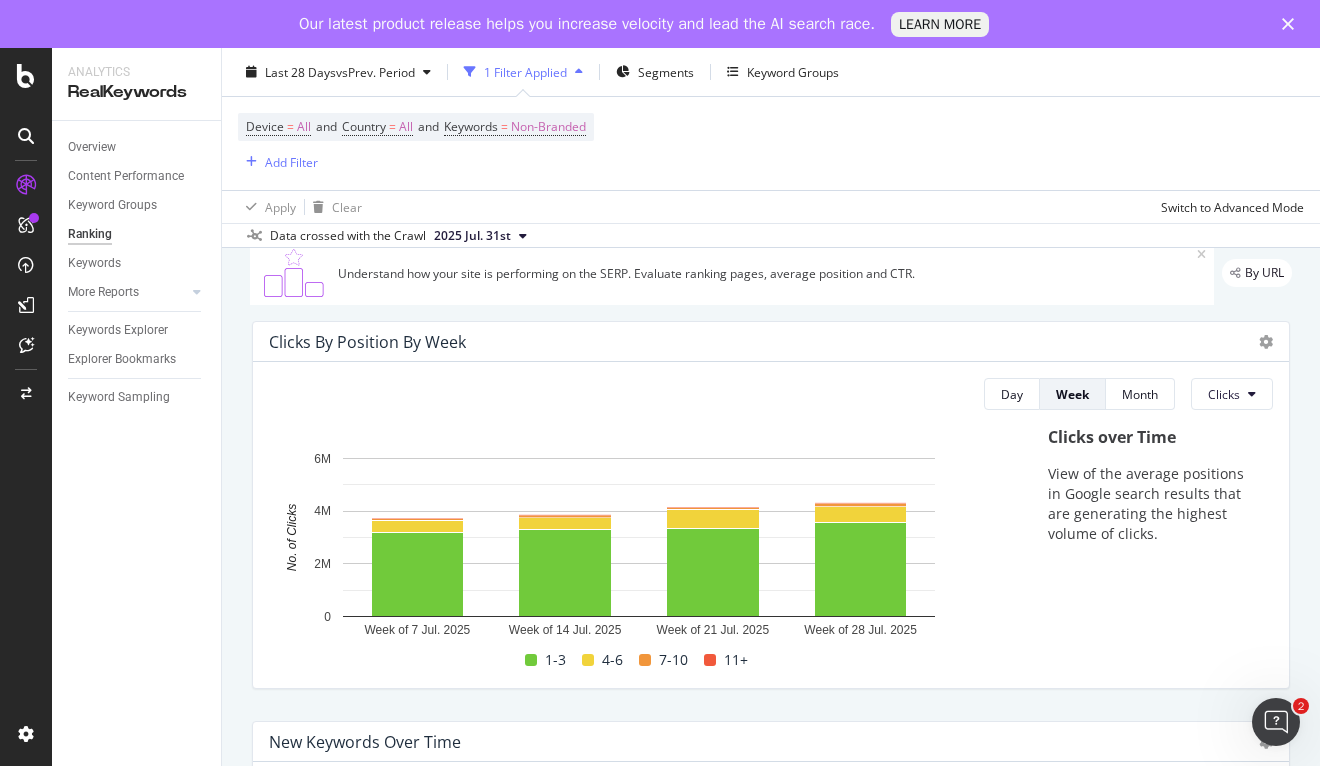 scroll, scrollTop: 92, scrollLeft: 0, axis: vertical 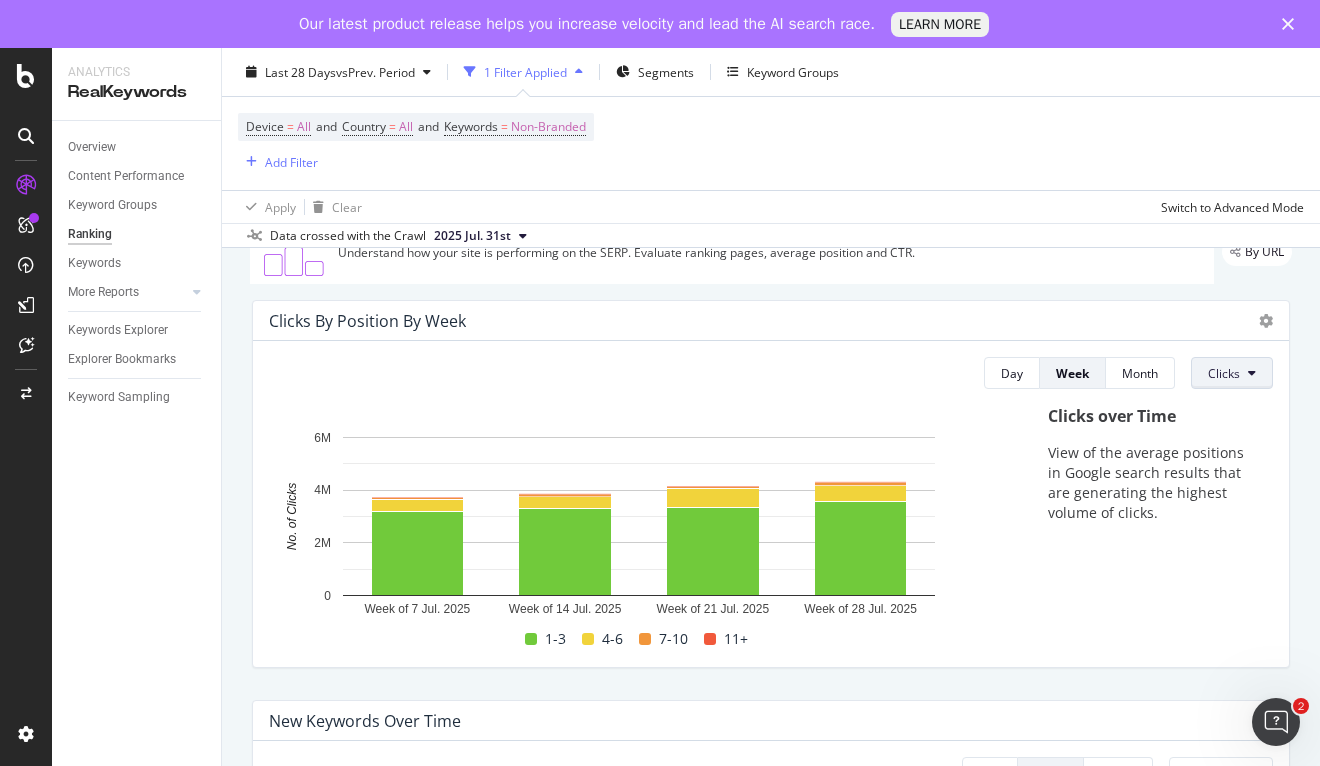 click on "Clicks" at bounding box center (1232, 373) 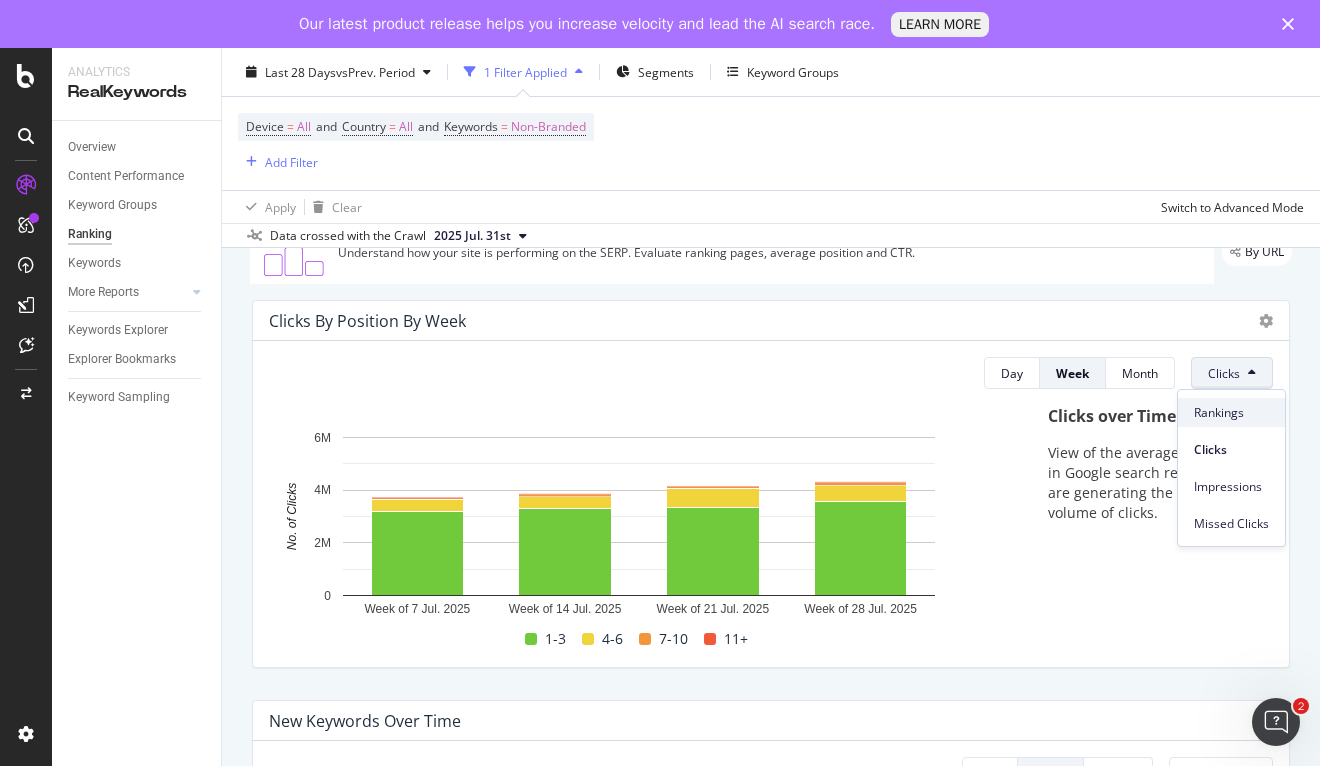 click on "Rankings" at bounding box center (1231, 413) 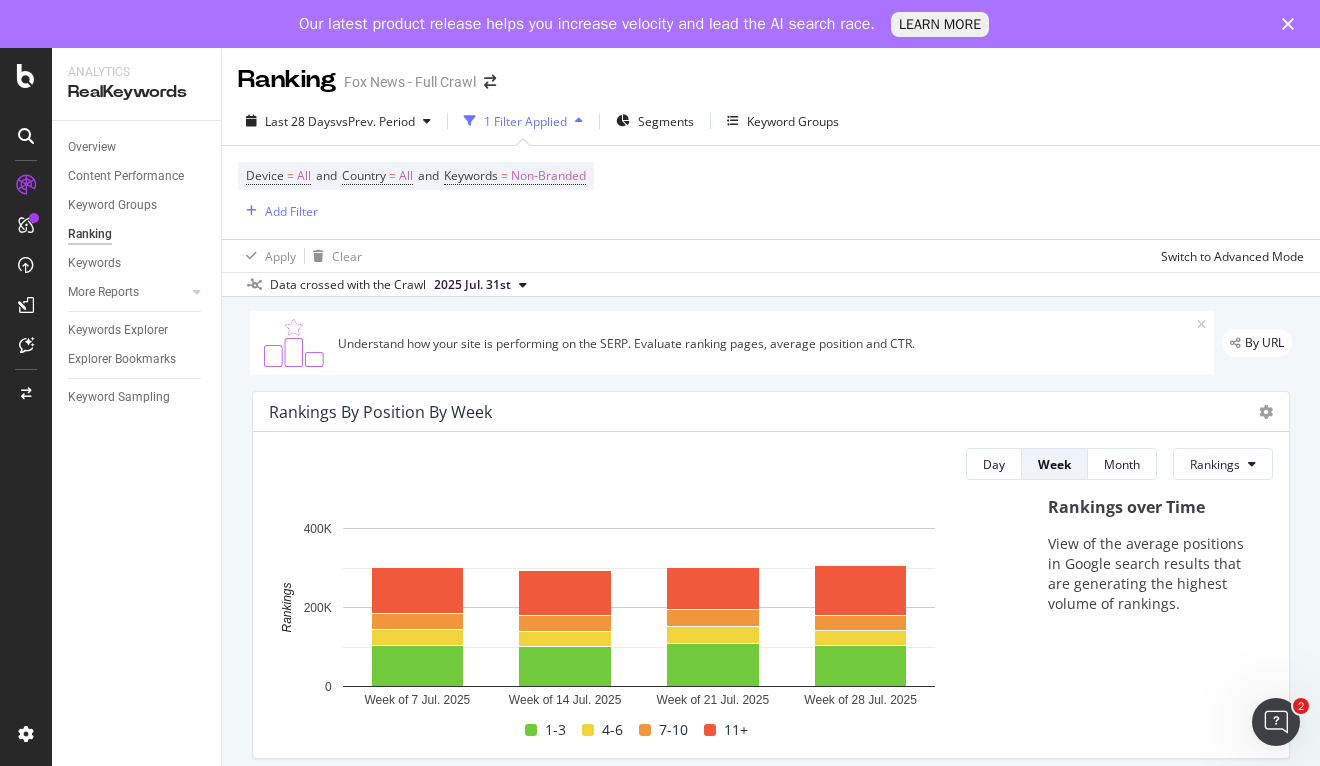 scroll, scrollTop: 0, scrollLeft: 0, axis: both 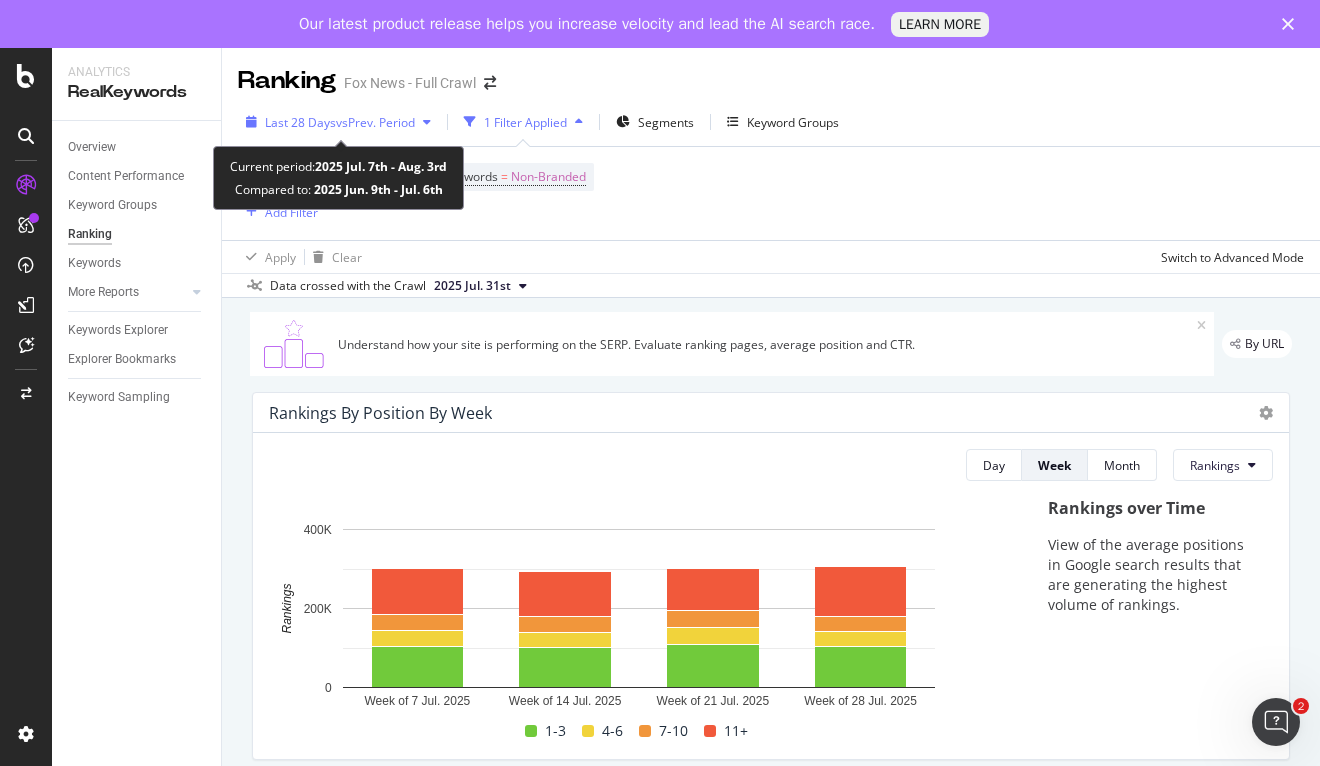 click on "vs  Prev. Period" at bounding box center (375, 122) 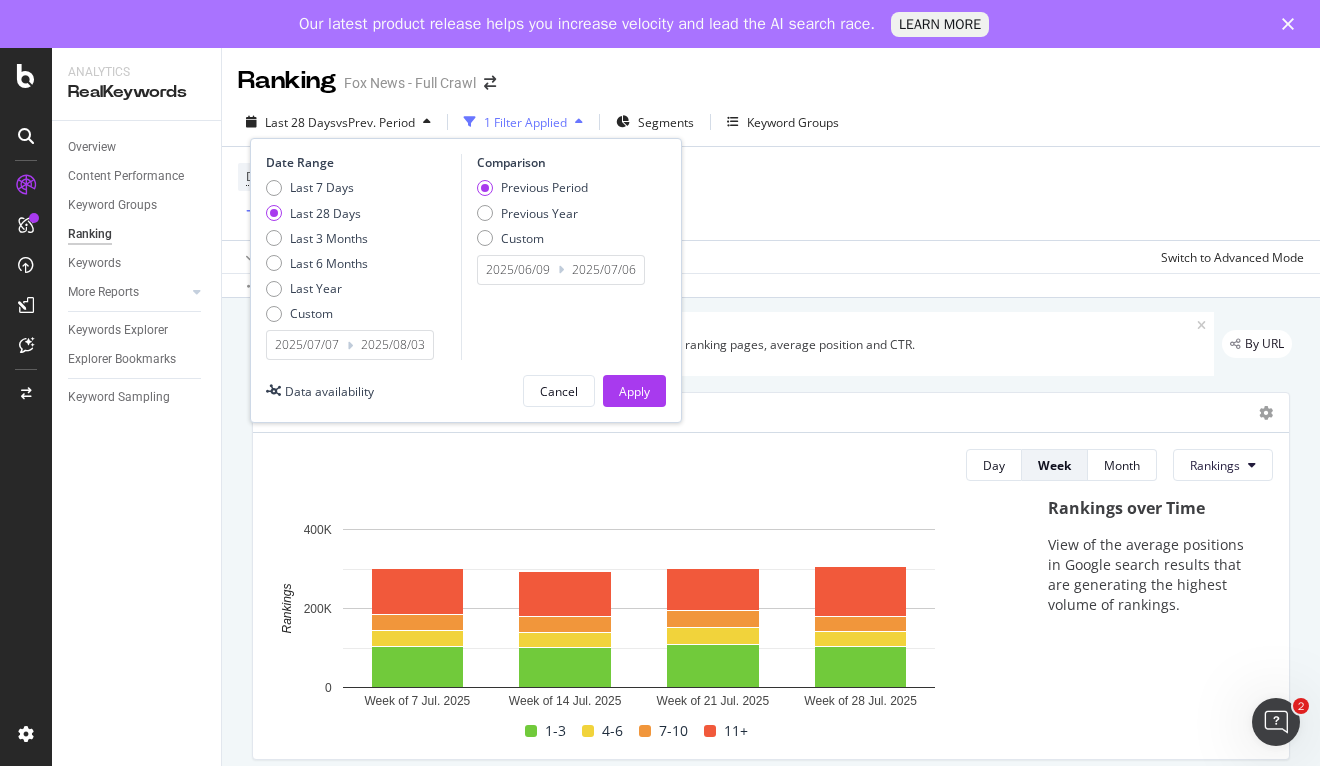 drag, startPoint x: 280, startPoint y: 184, endPoint x: 308, endPoint y: 198, distance: 31.304953 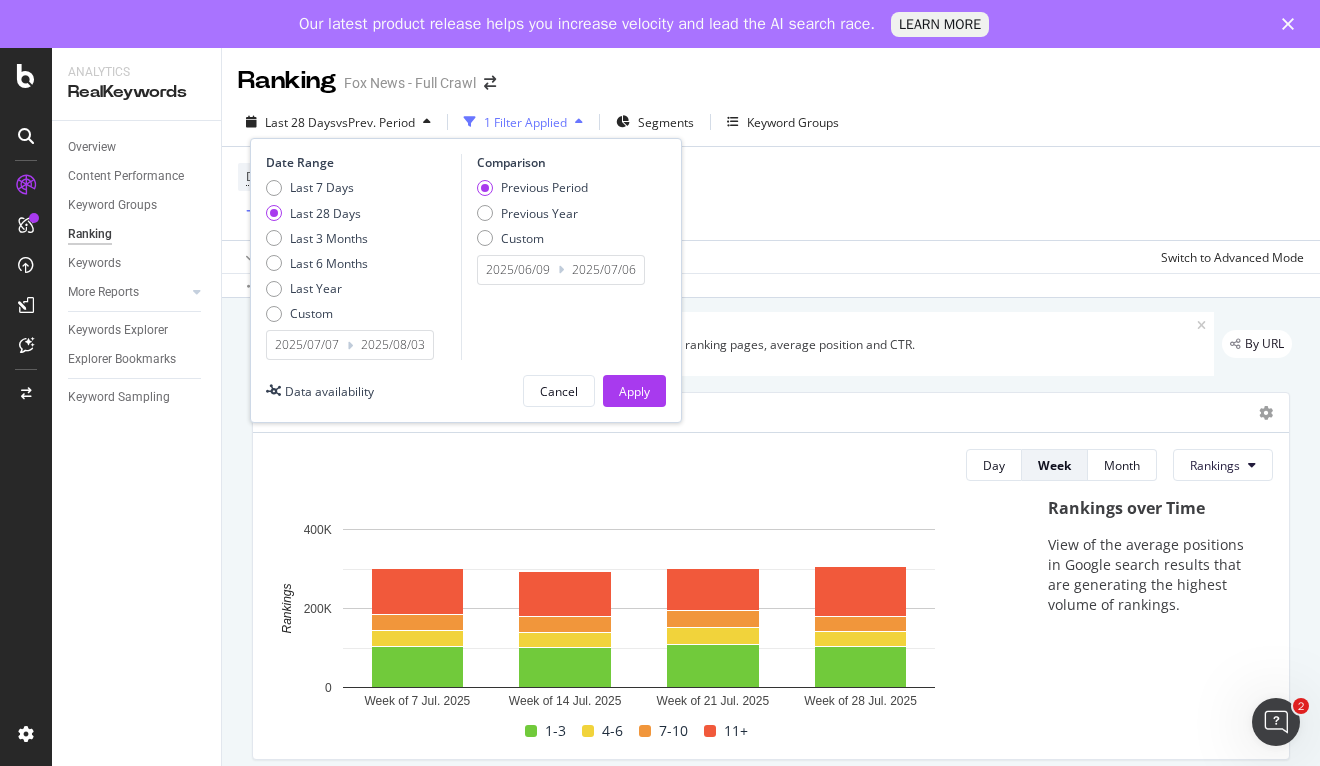click at bounding box center (274, 188) 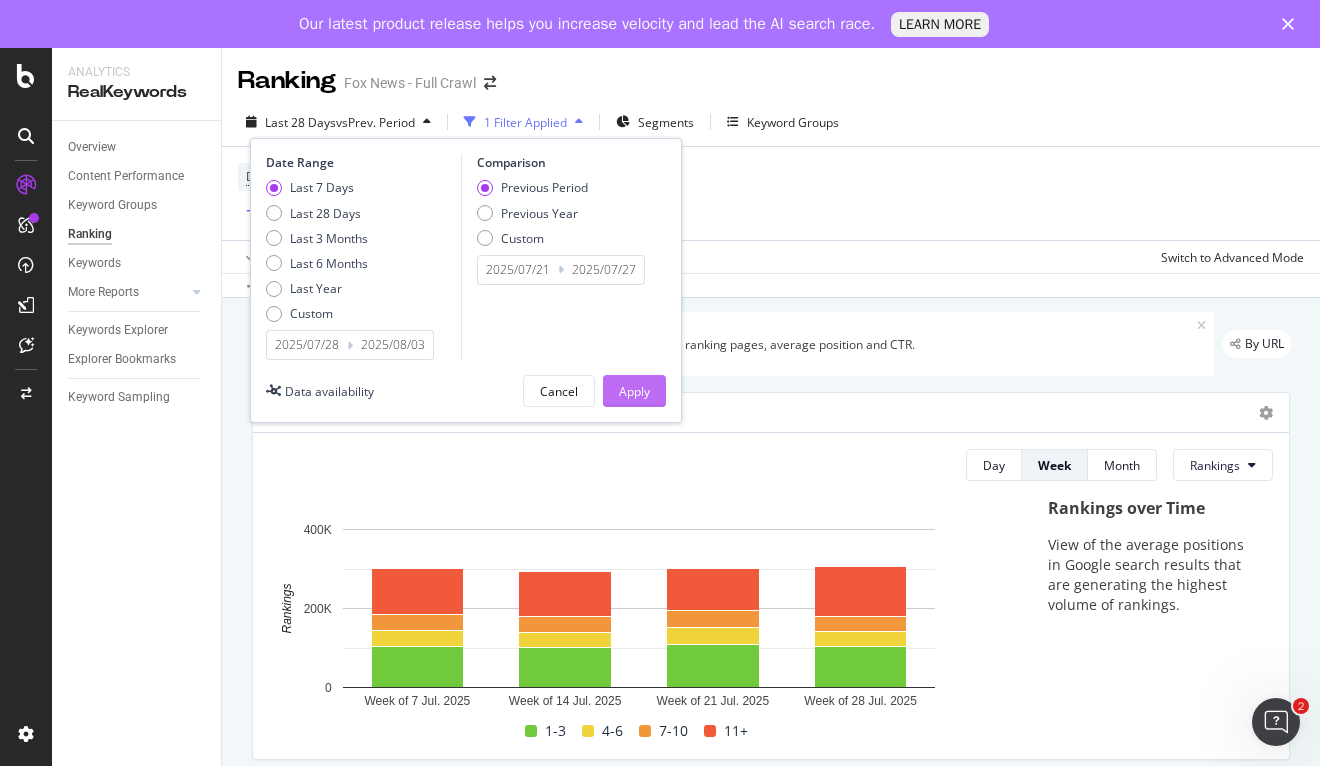 click on "Apply" at bounding box center [634, 391] 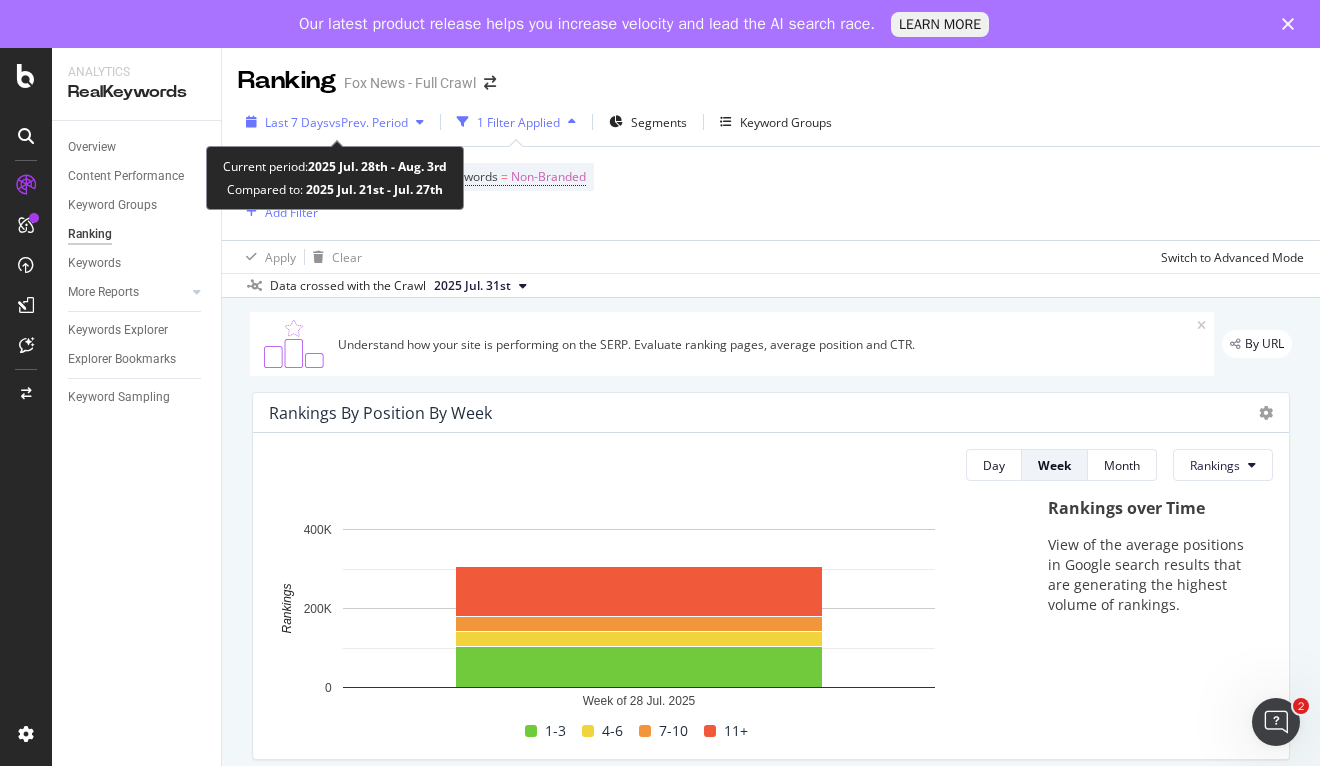 click on "vs  Prev. Period" at bounding box center [368, 122] 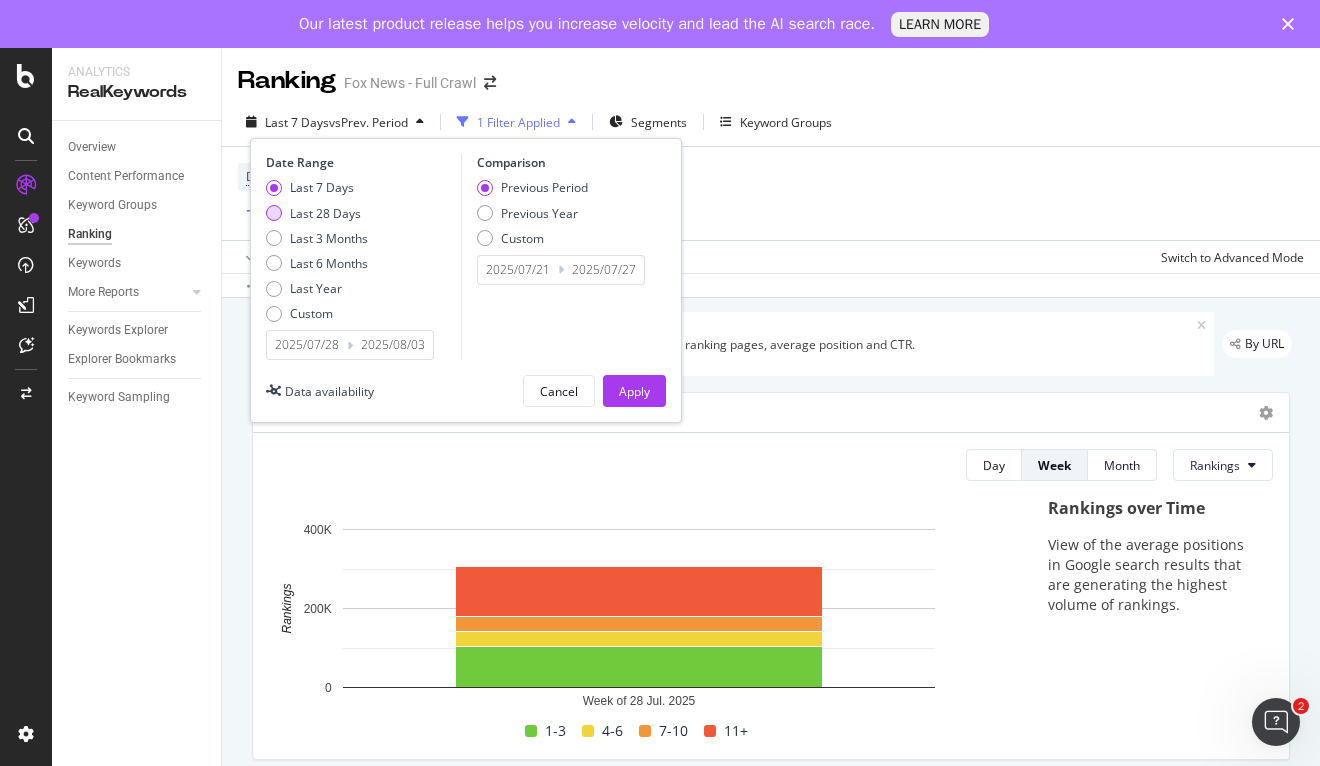 click on "Last 28 Days" at bounding box center (325, 213) 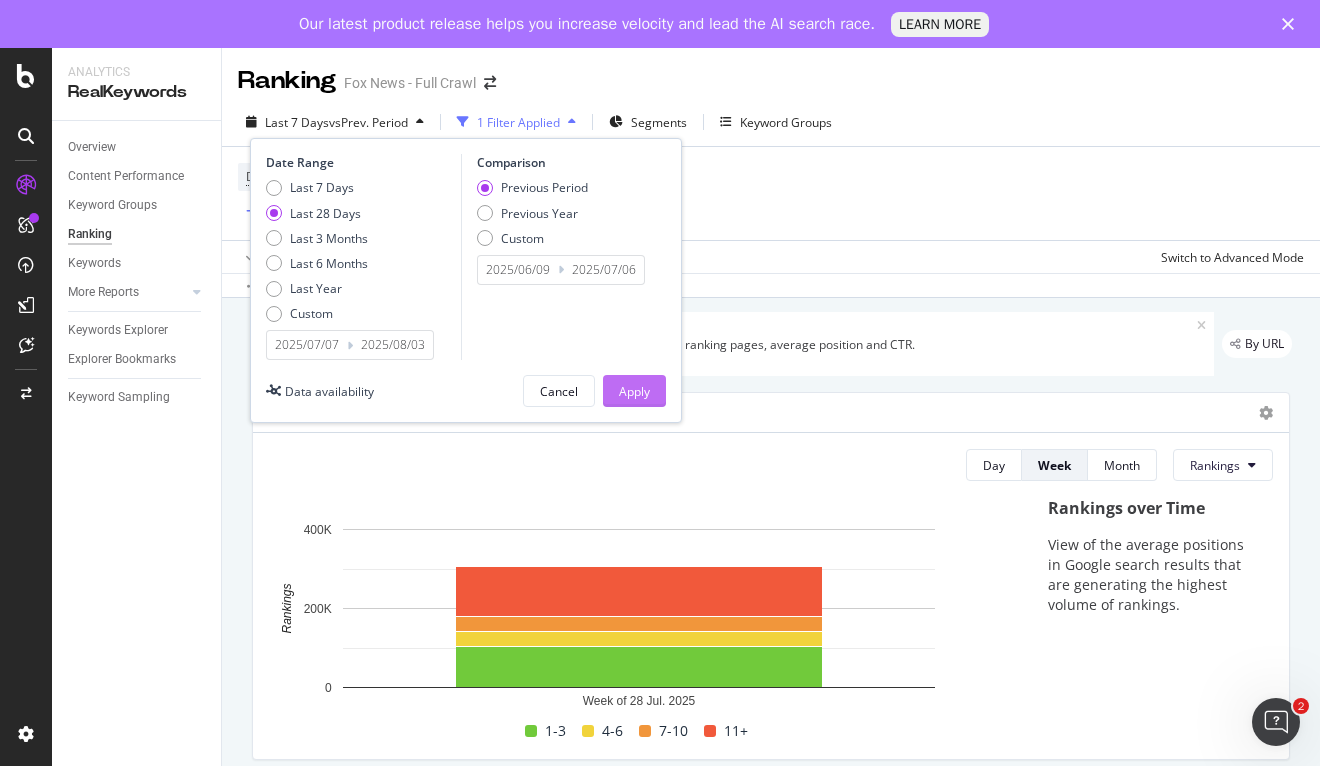 click on "Apply" at bounding box center [634, 391] 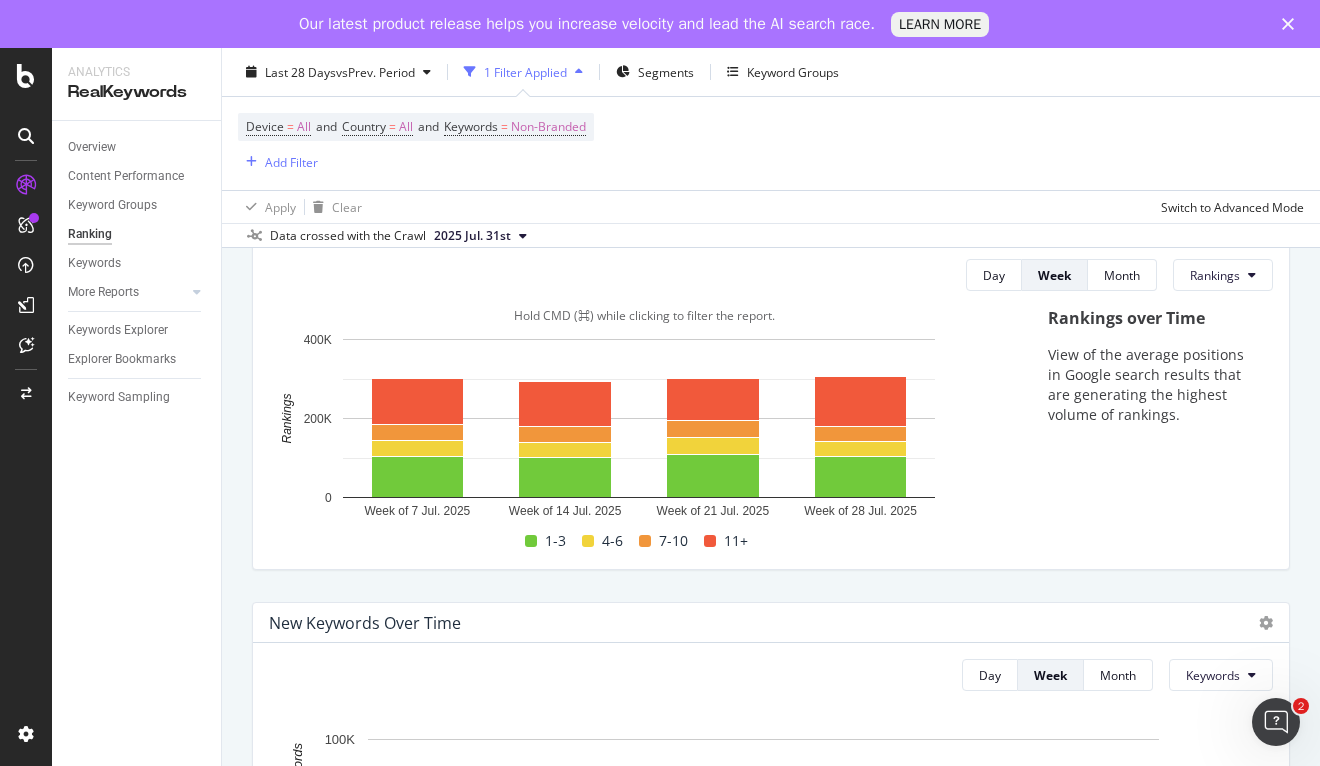 scroll, scrollTop: 177, scrollLeft: 0, axis: vertical 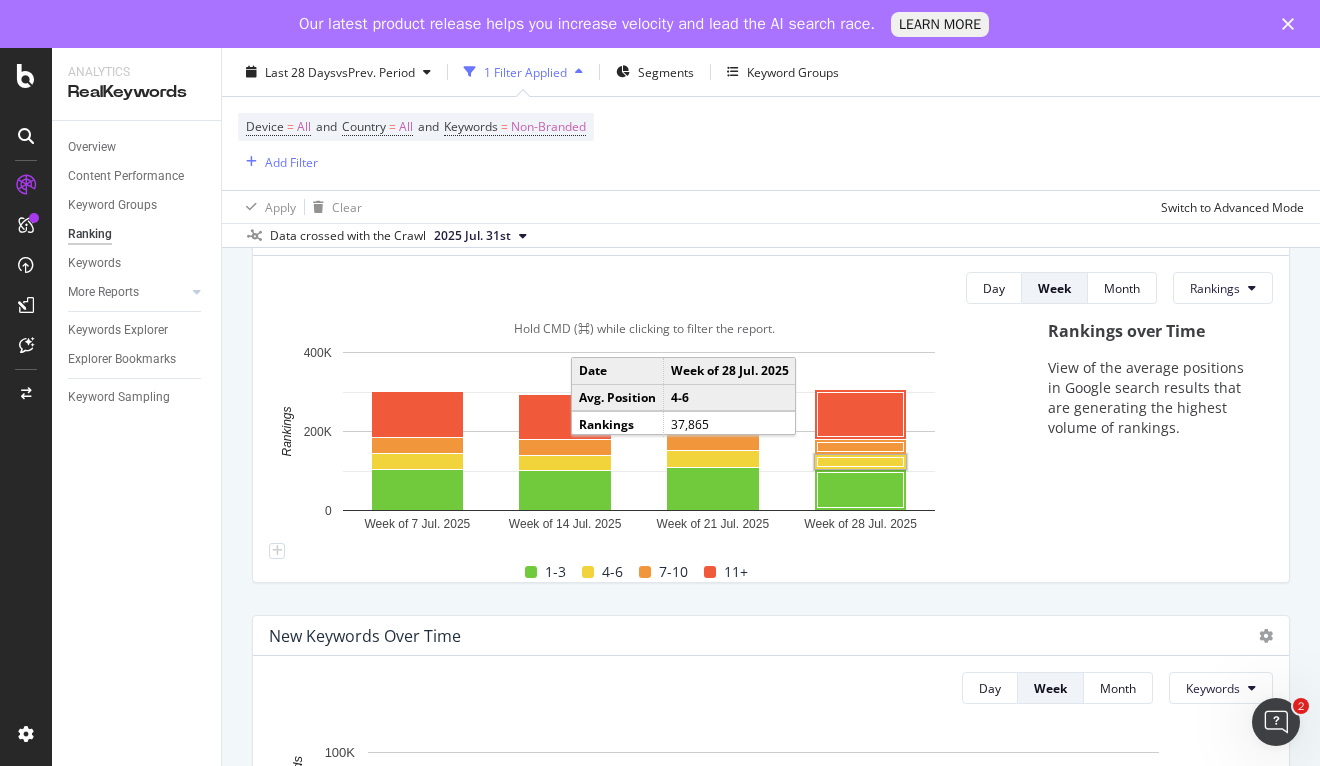 click 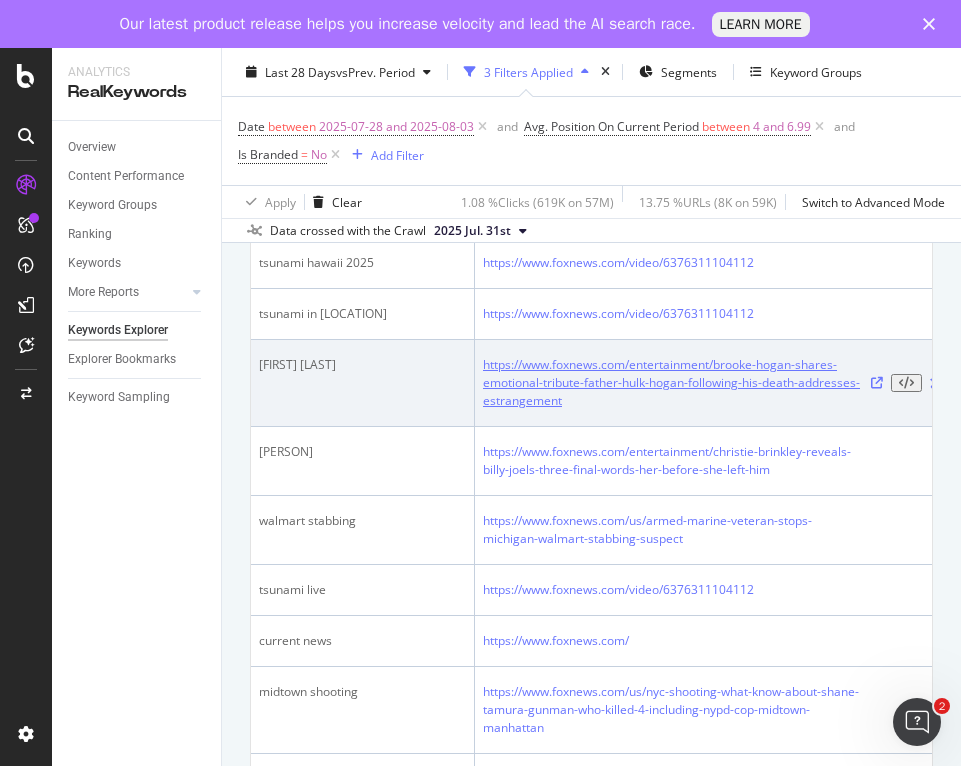 scroll, scrollTop: 1754, scrollLeft: 0, axis: vertical 